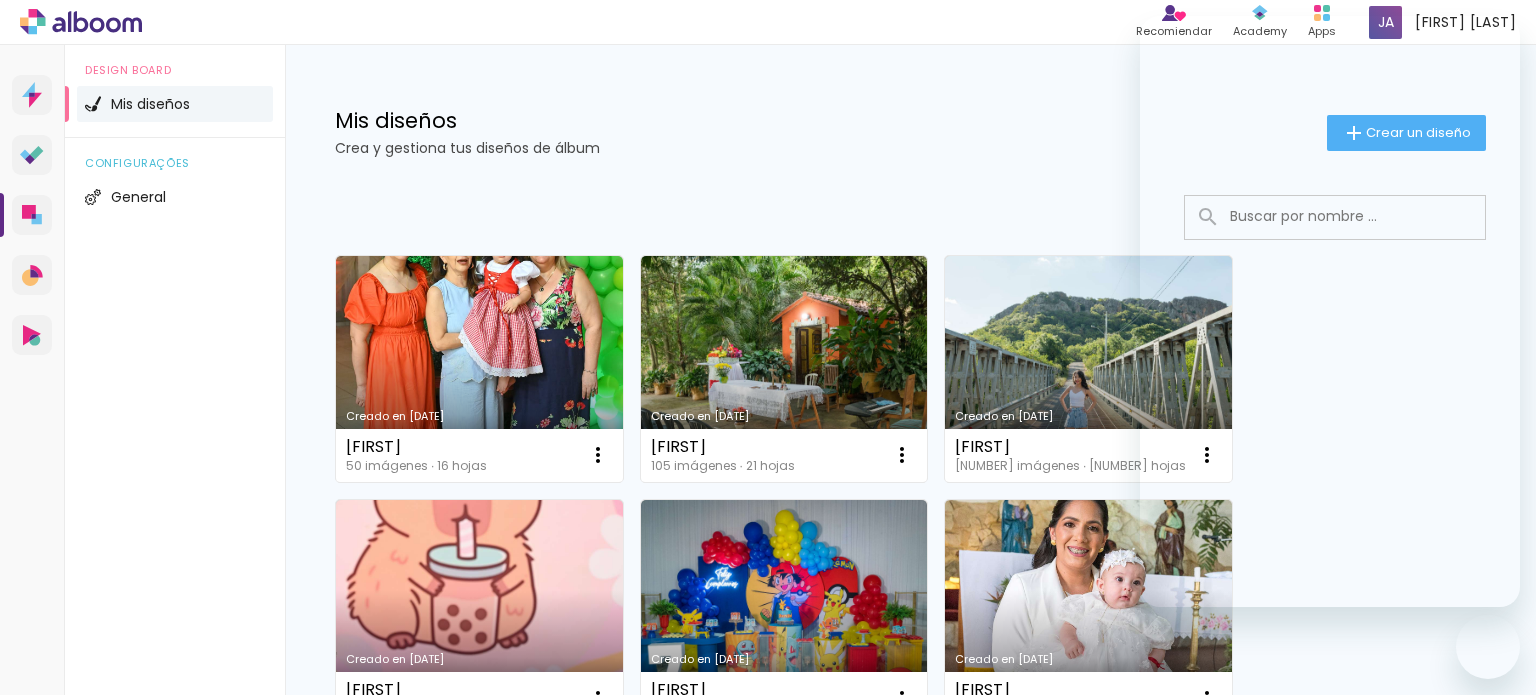 scroll, scrollTop: 0, scrollLeft: 0, axis: both 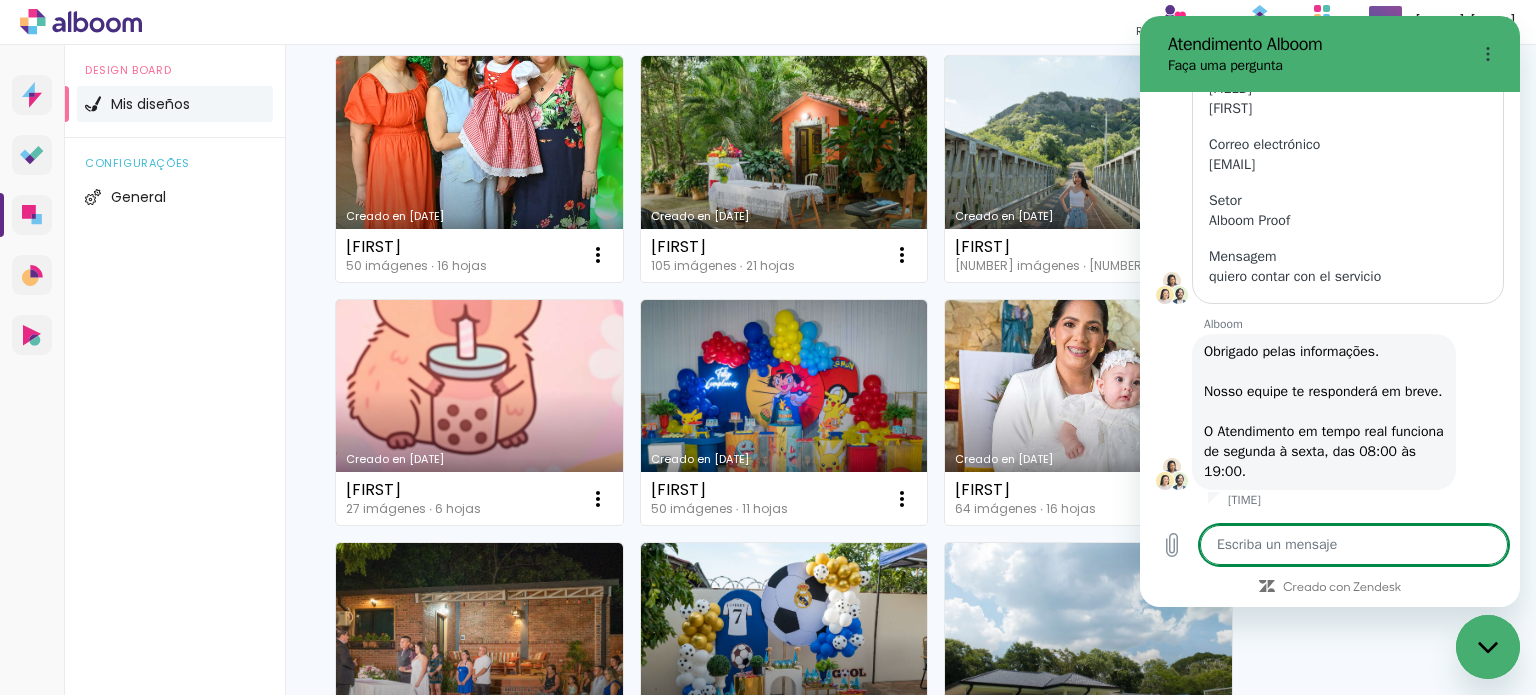 click at bounding box center [1354, 545] 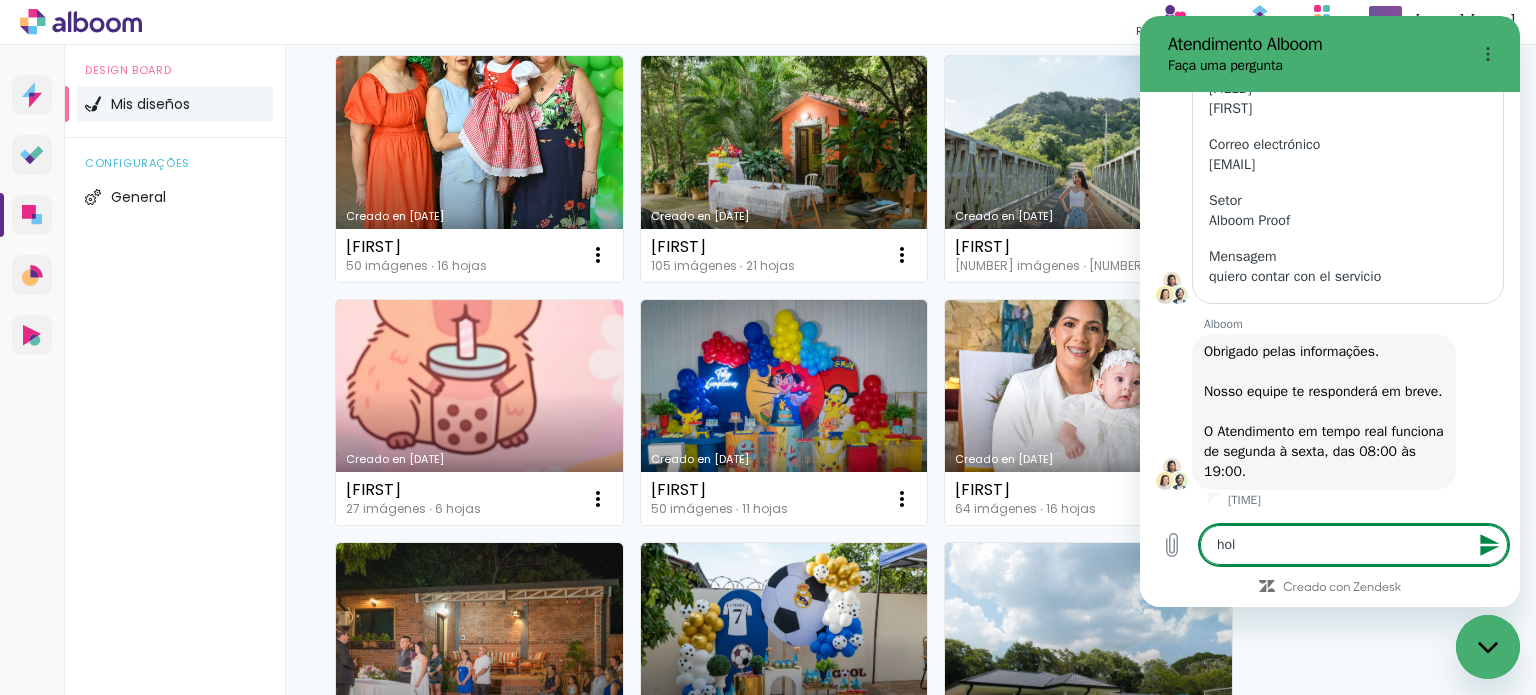 type on "hola" 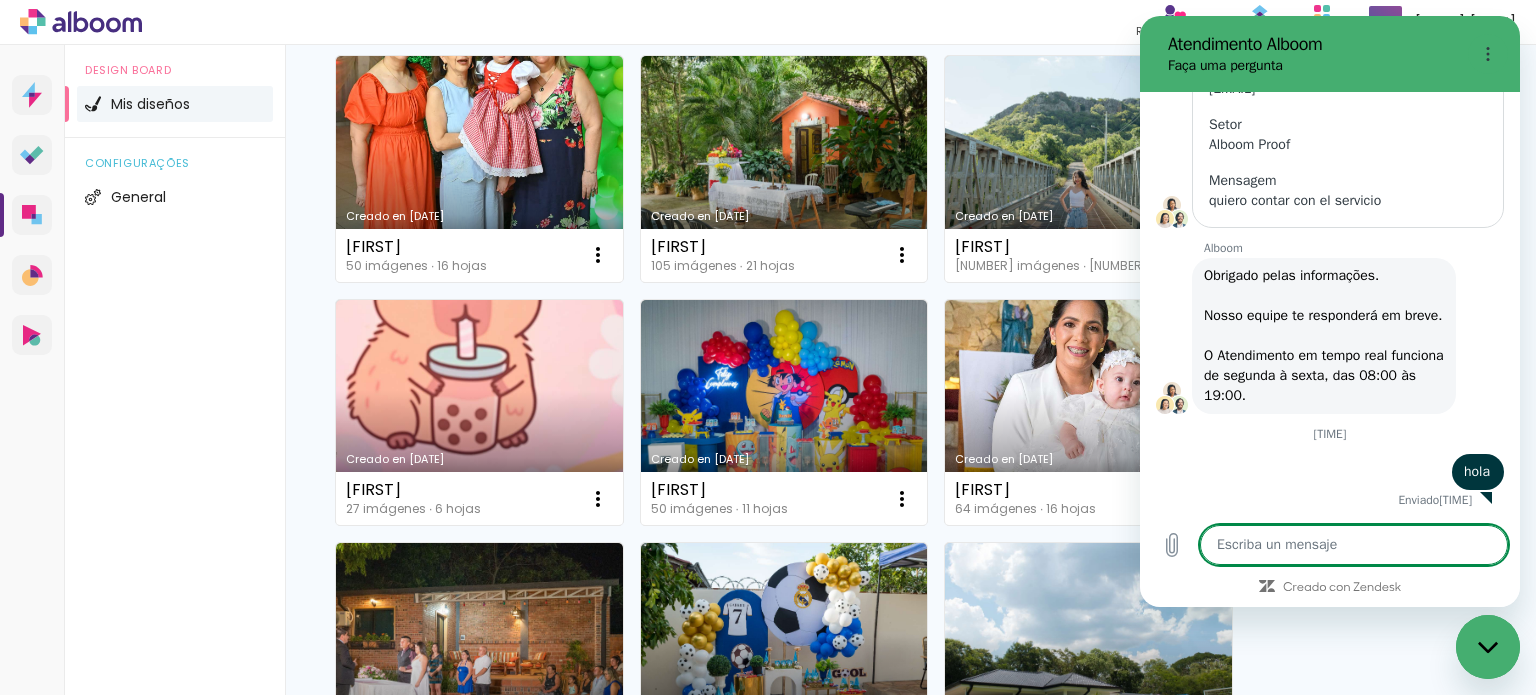 scroll, scrollTop: 3901, scrollLeft: 0, axis: vertical 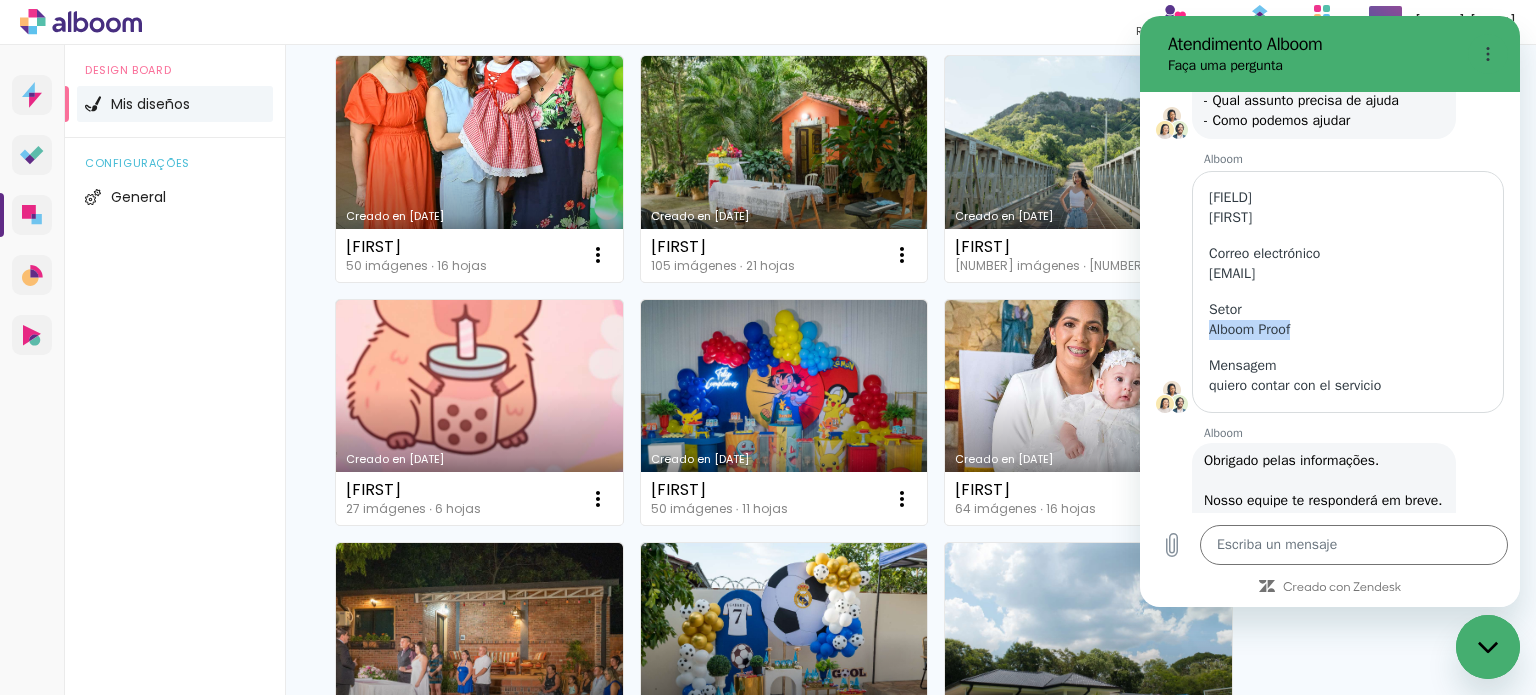 drag, startPoint x: 1307, startPoint y: 431, endPoint x: 1209, endPoint y: 432, distance: 98.005104 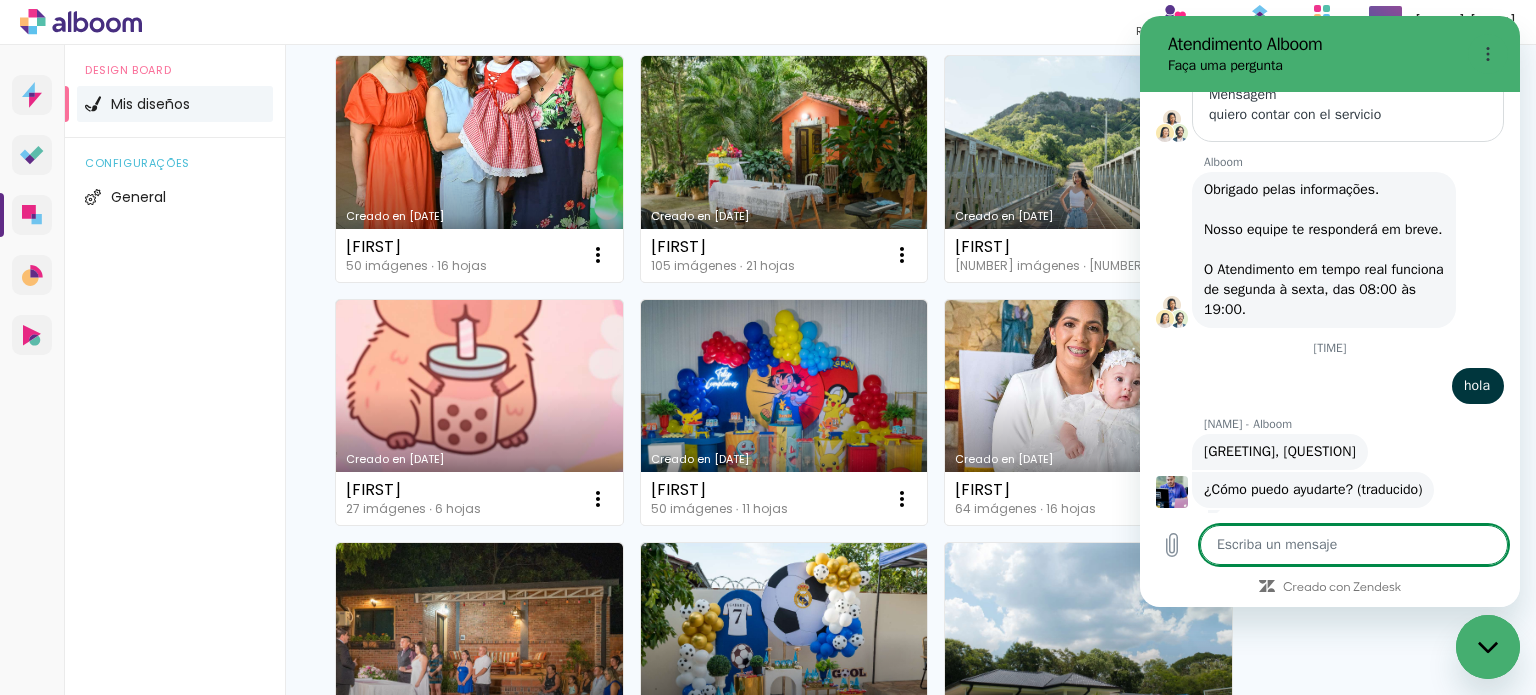 scroll, scrollTop: 4025, scrollLeft: 0, axis: vertical 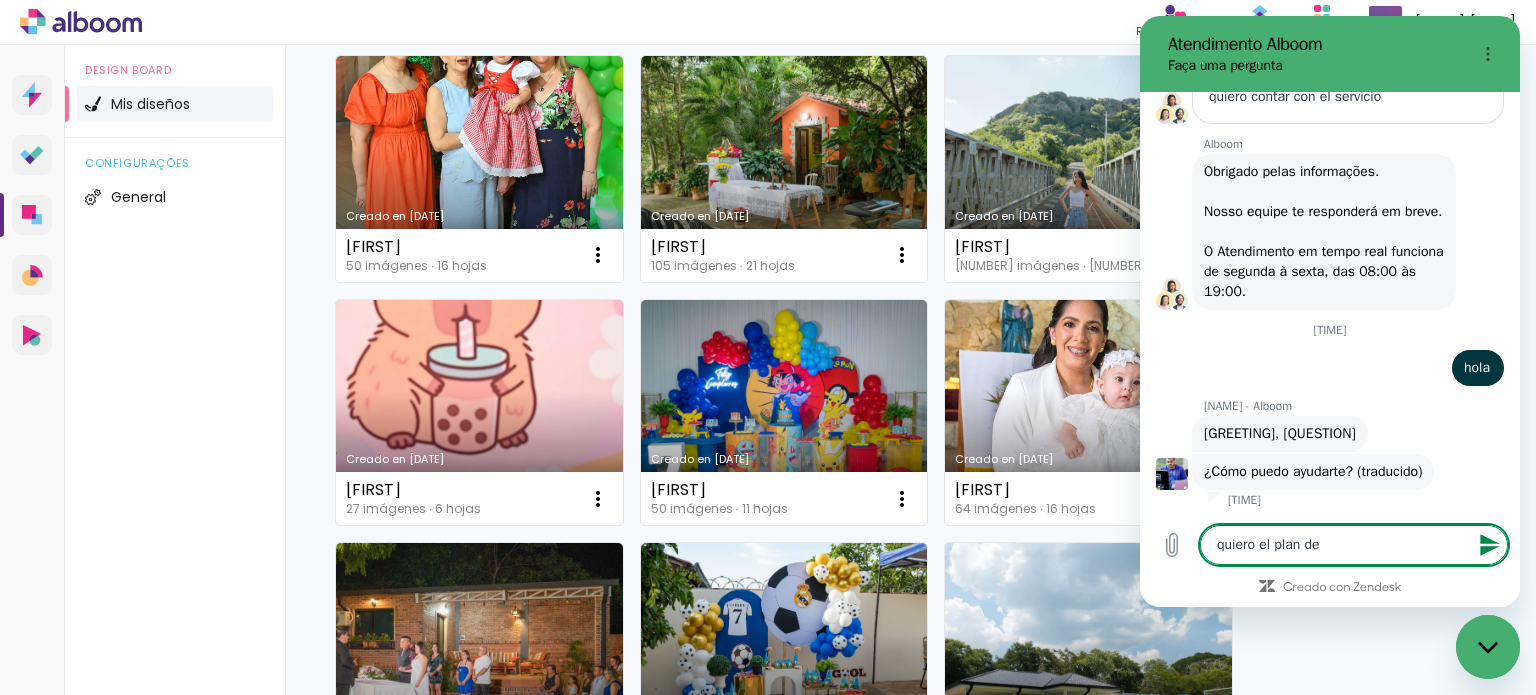 paste on "Alboom Proof" 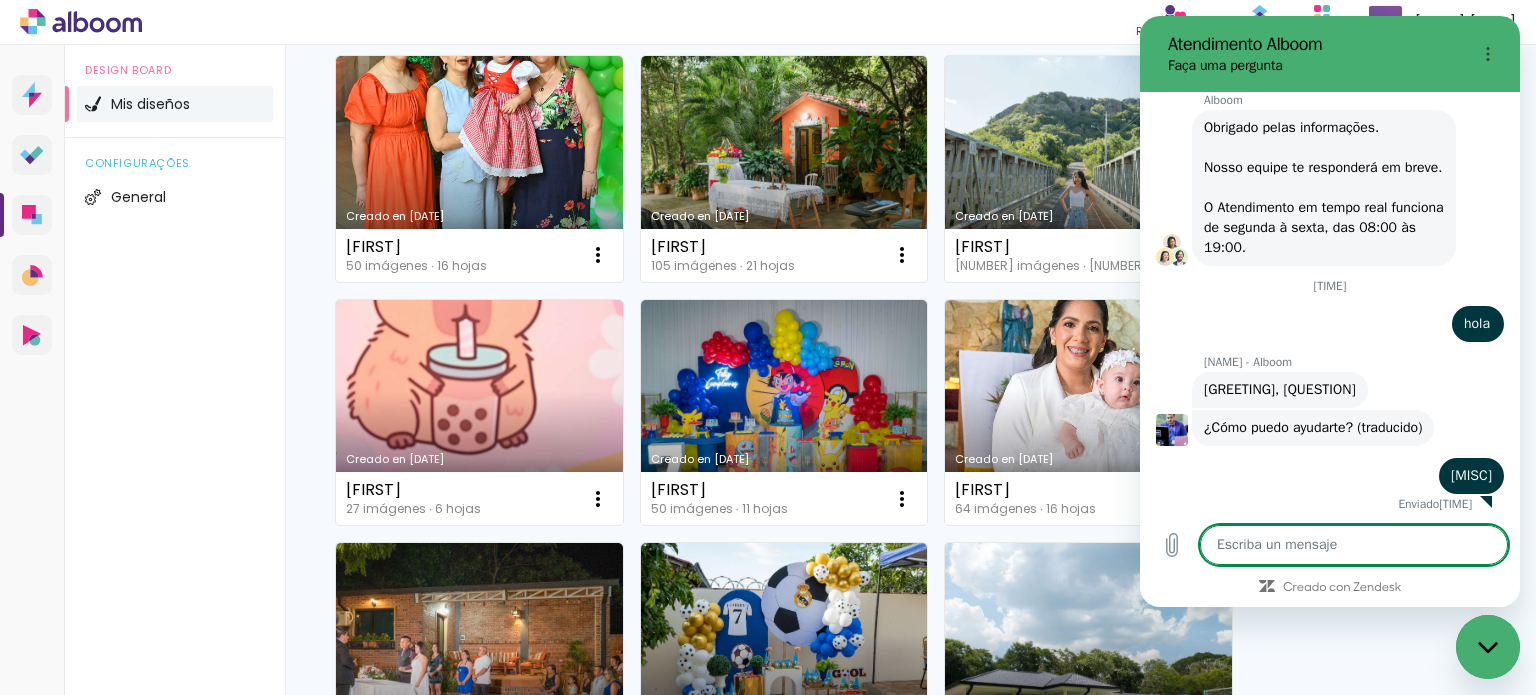 scroll, scrollTop: 4073, scrollLeft: 0, axis: vertical 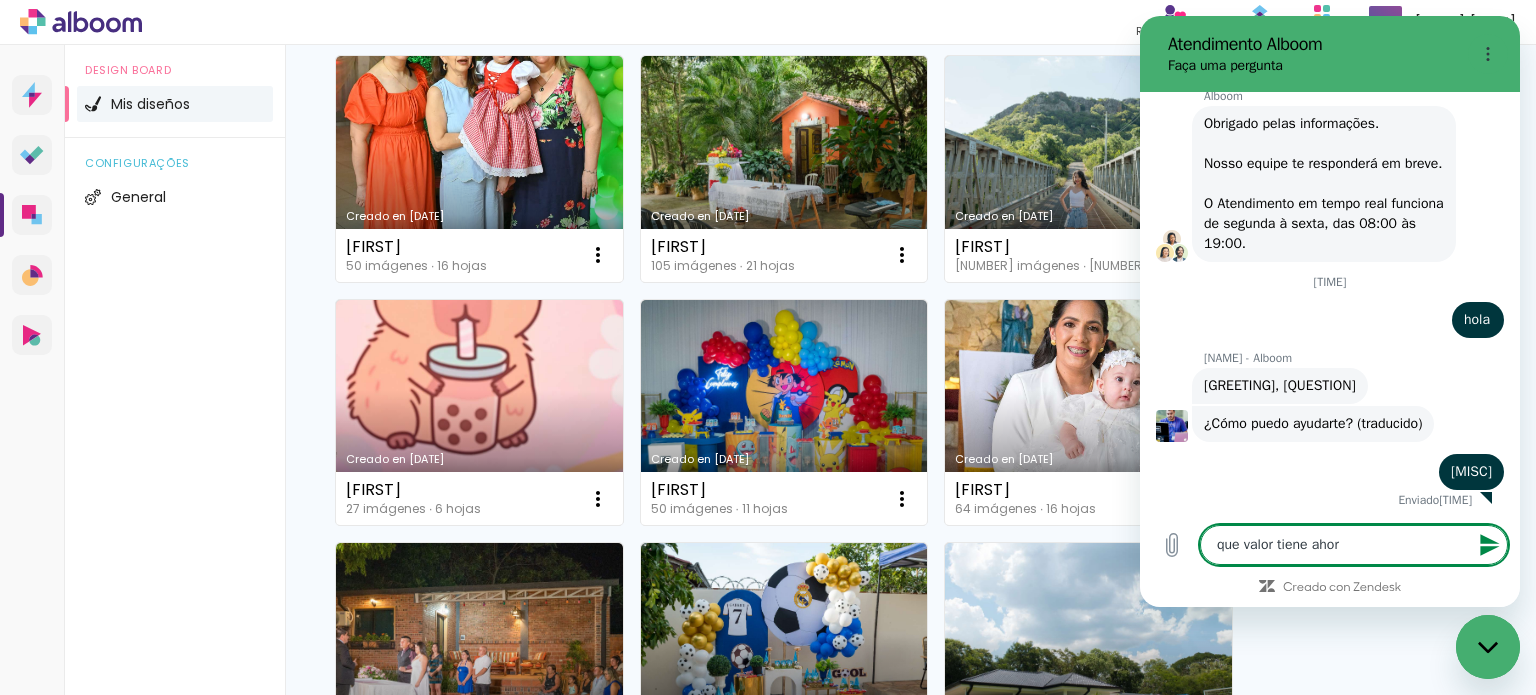 type on "que valor tiene ahora" 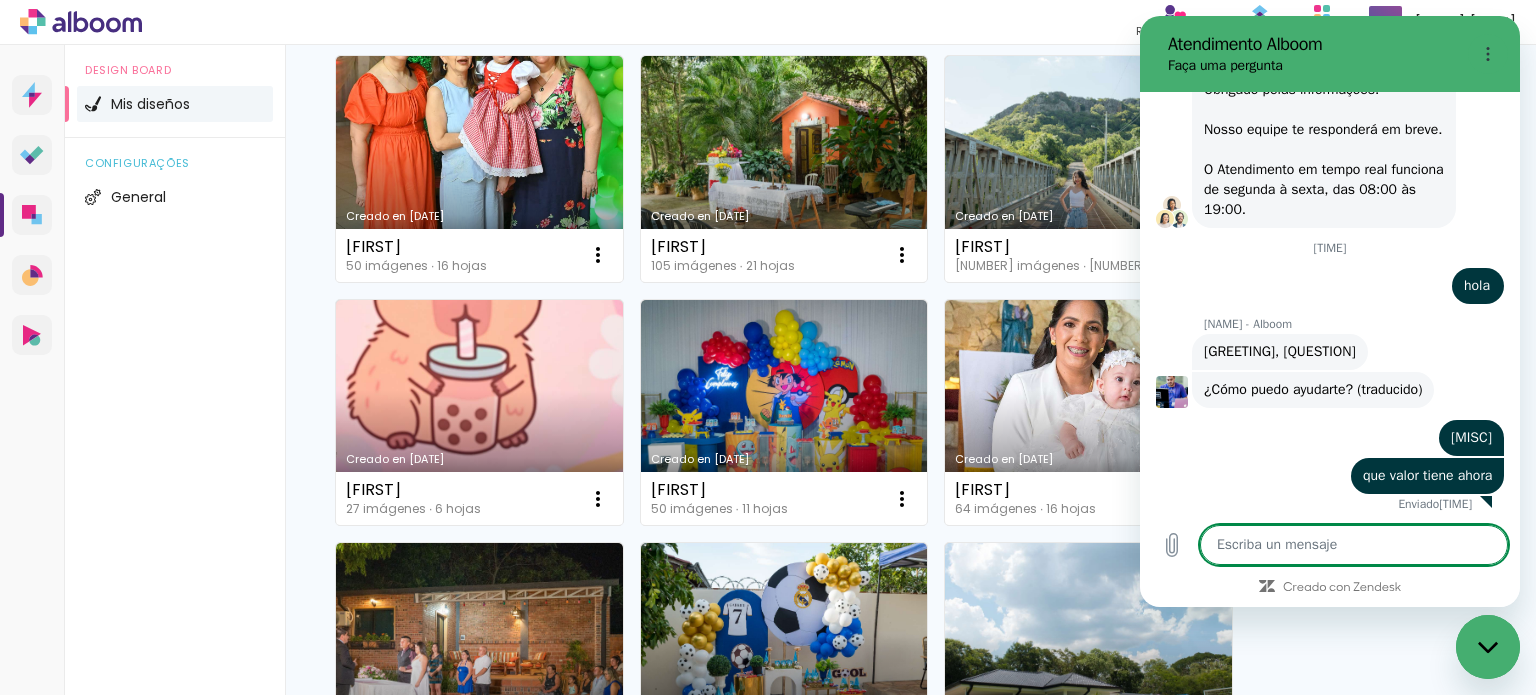 scroll, scrollTop: 4112, scrollLeft: 0, axis: vertical 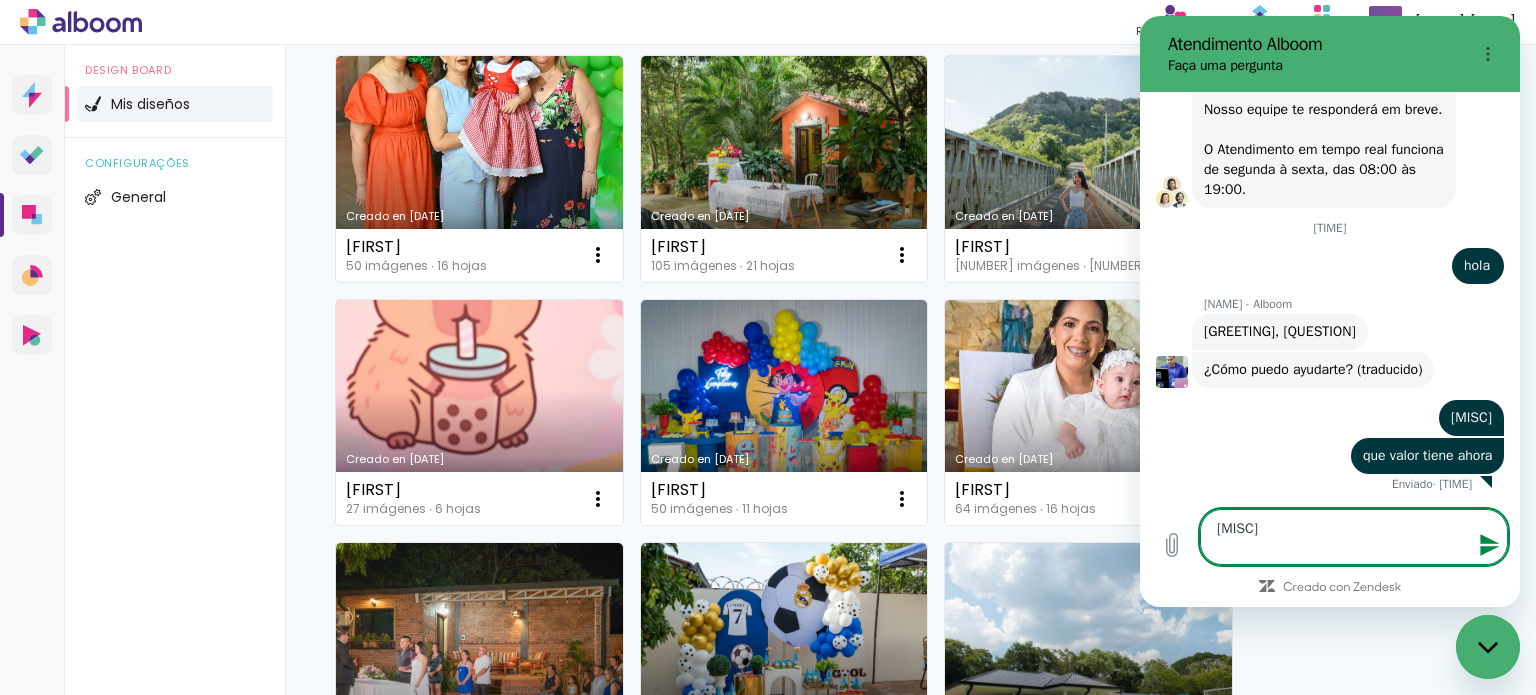 type on "estaba usando como 3 meses y despues dejo de cobrarme y no me habilito mas" 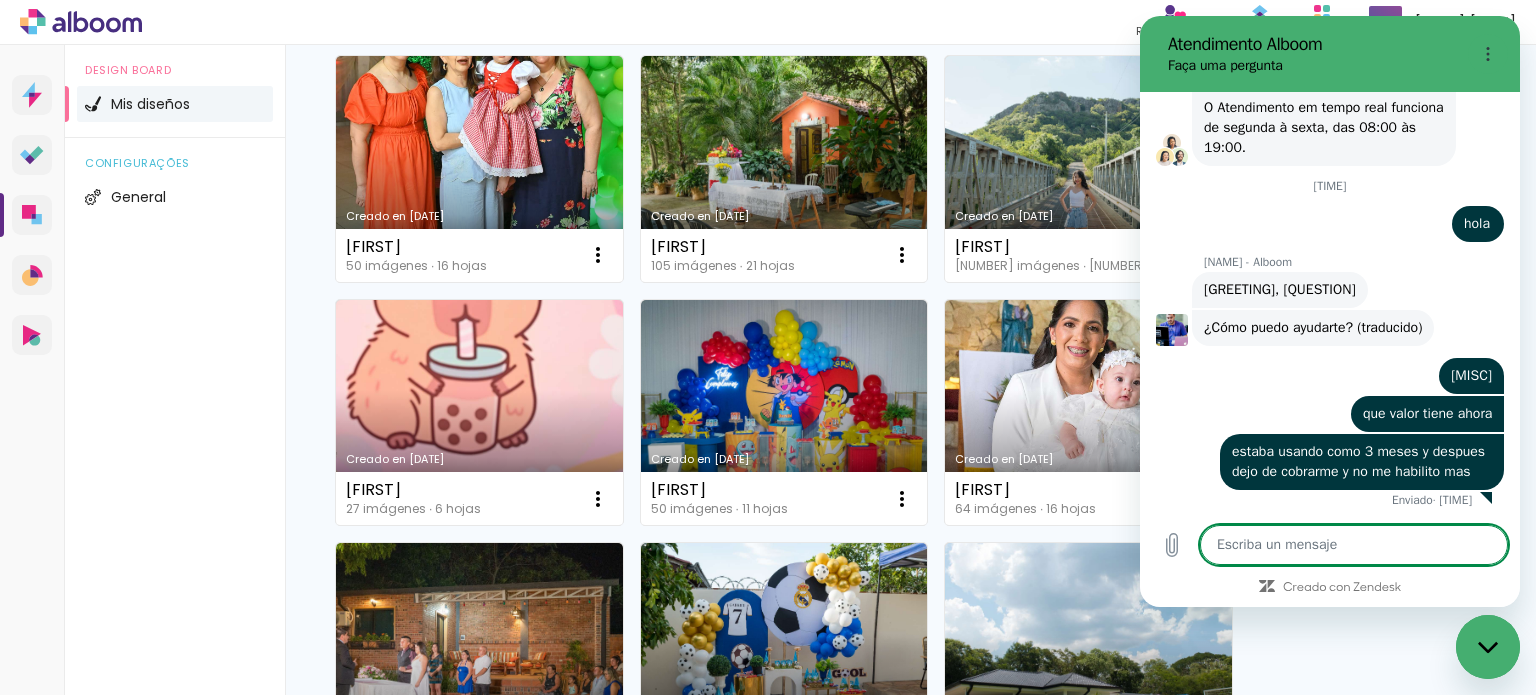 scroll, scrollTop: 4189, scrollLeft: 0, axis: vertical 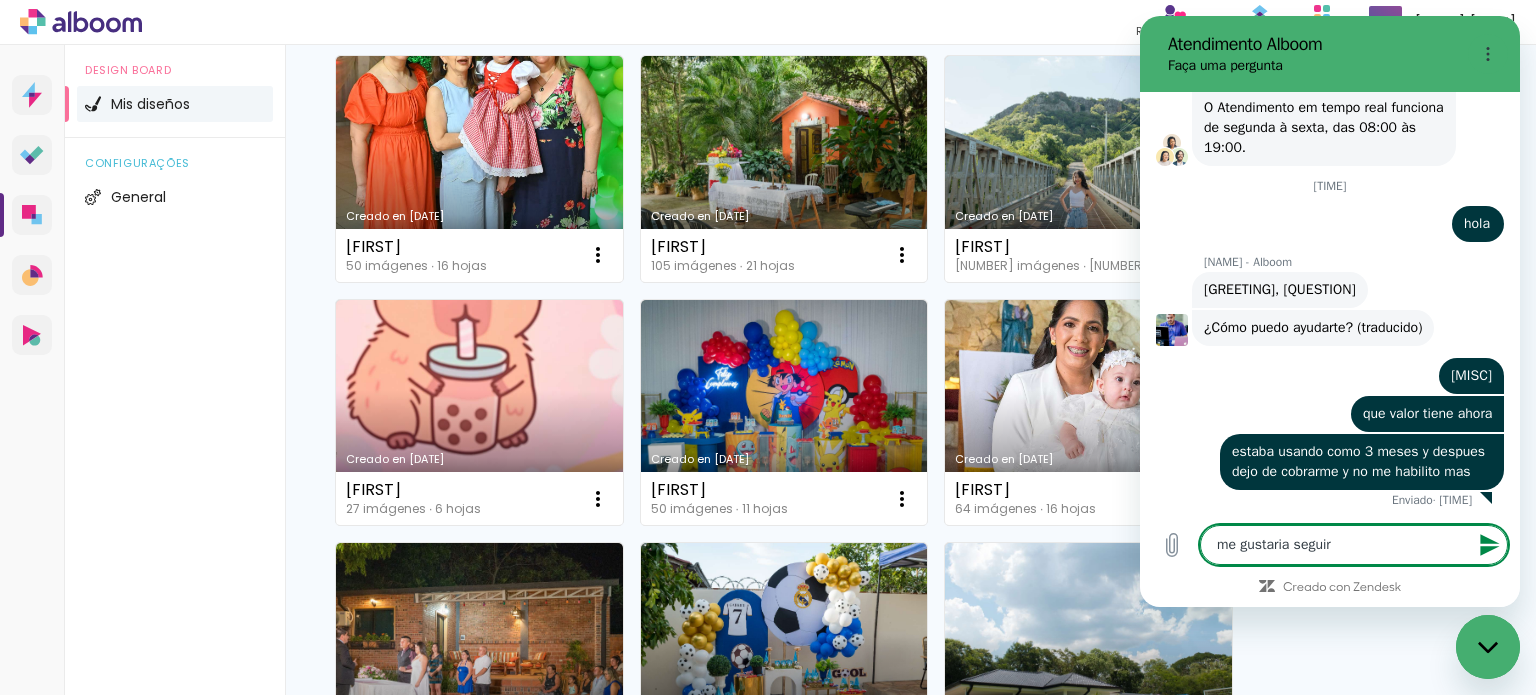 type on "me gustaria seguir" 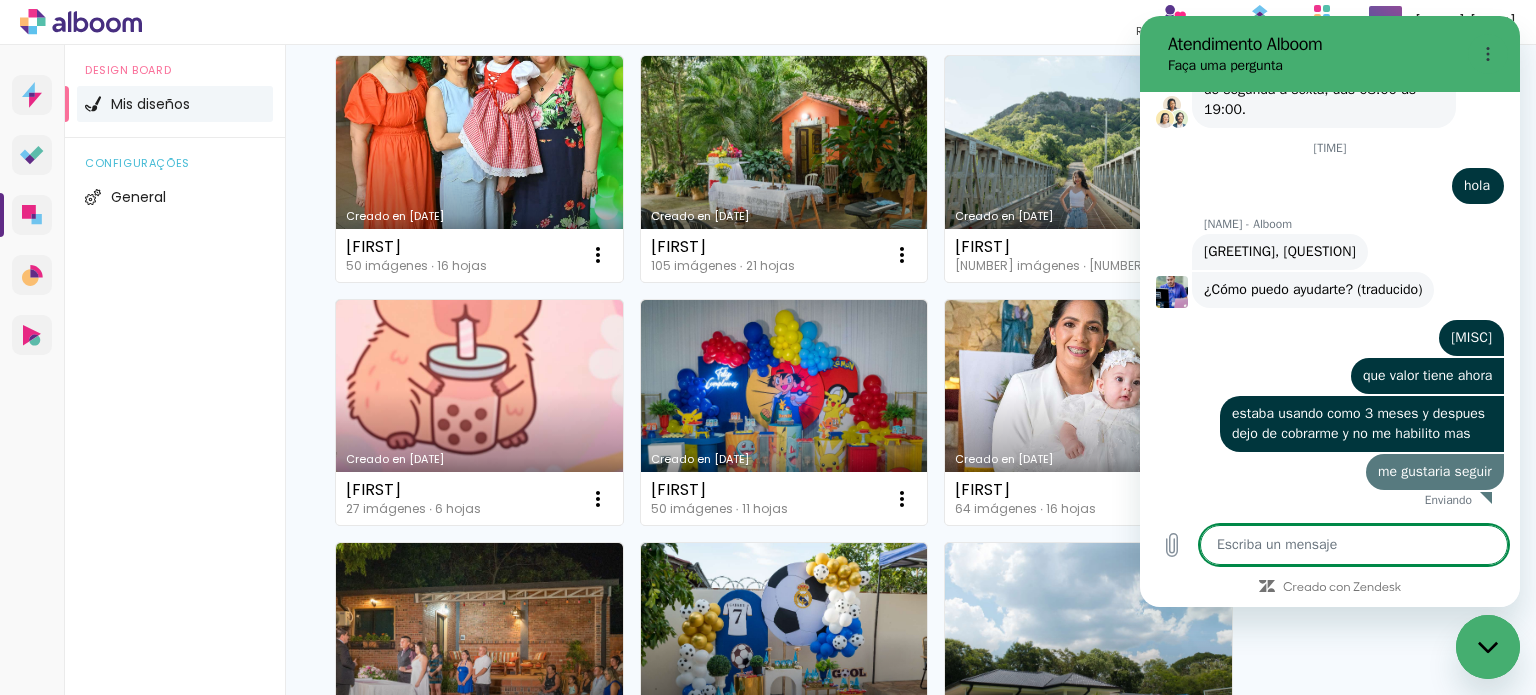scroll, scrollTop: 4228, scrollLeft: 0, axis: vertical 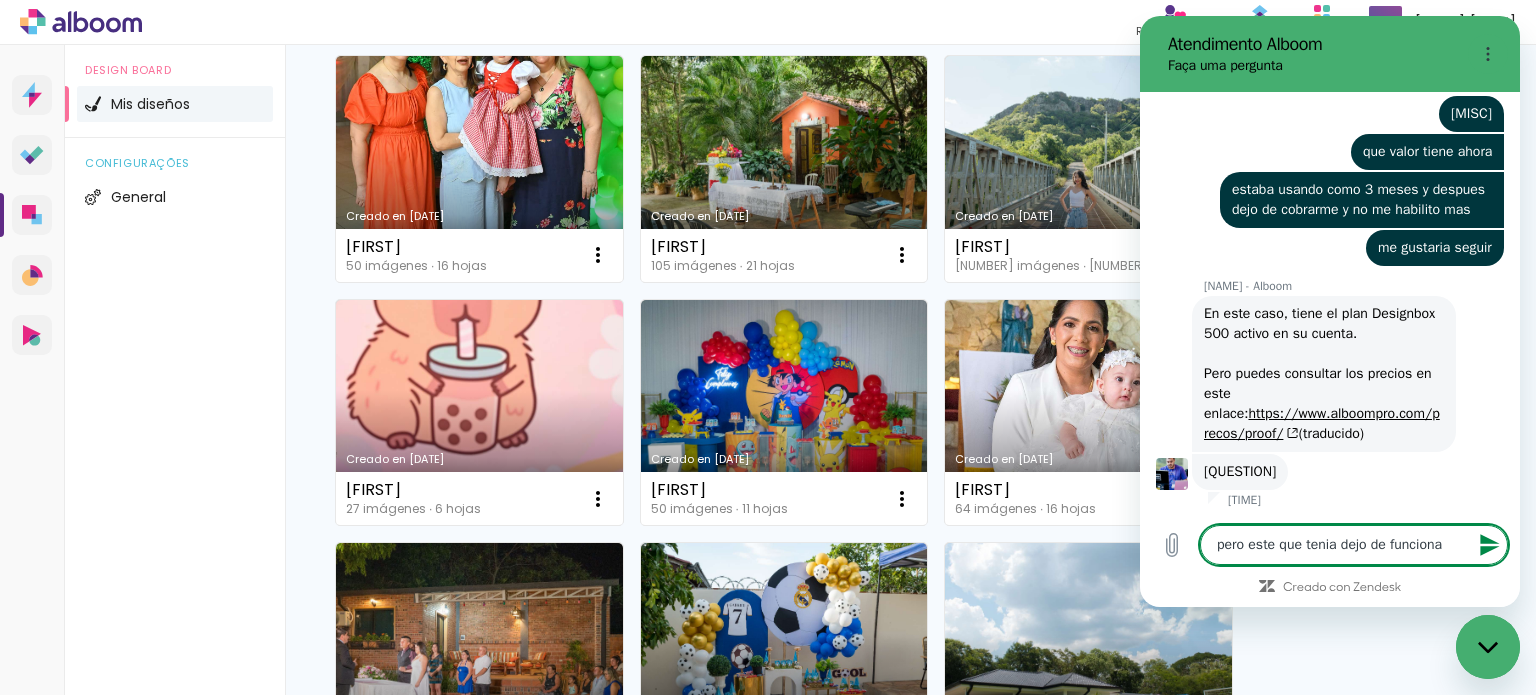 type on "pero este que tenia dejo de funcionar" 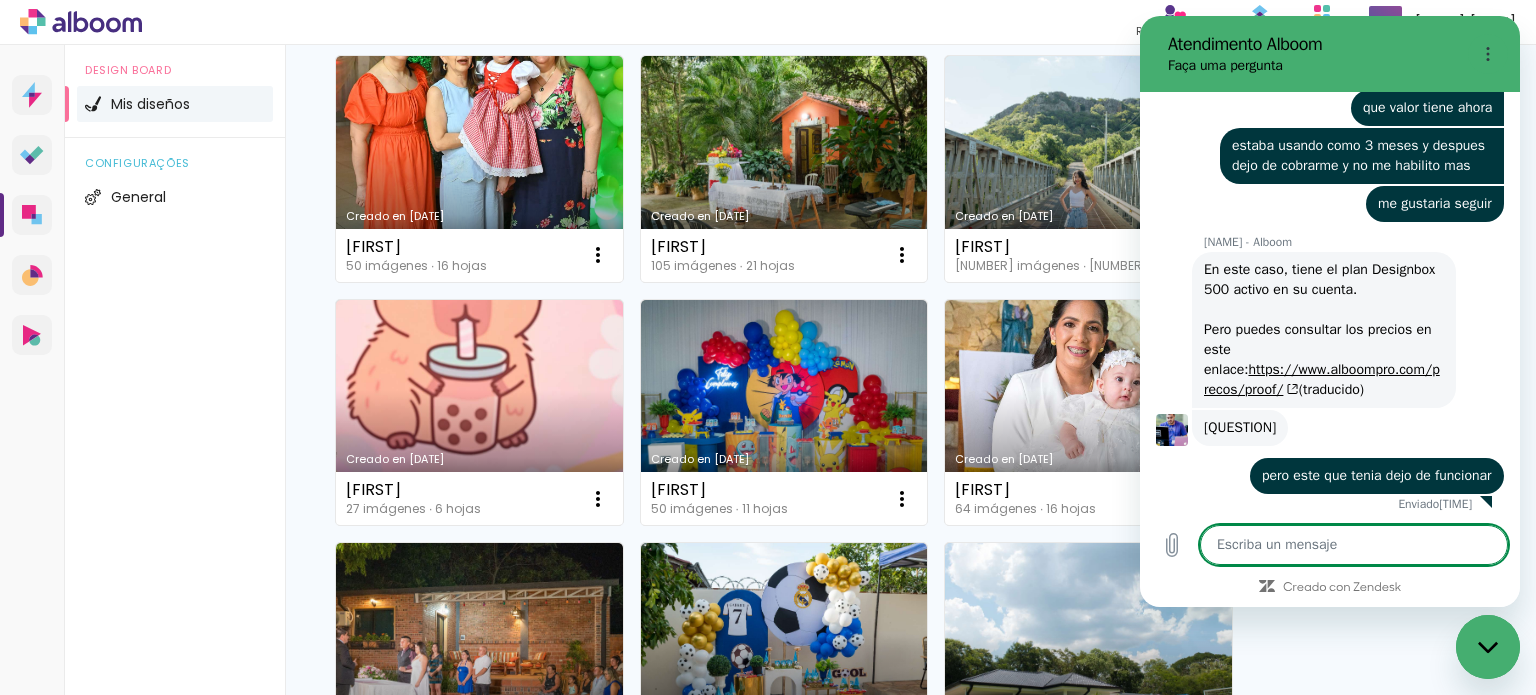 scroll, scrollTop: 4520, scrollLeft: 0, axis: vertical 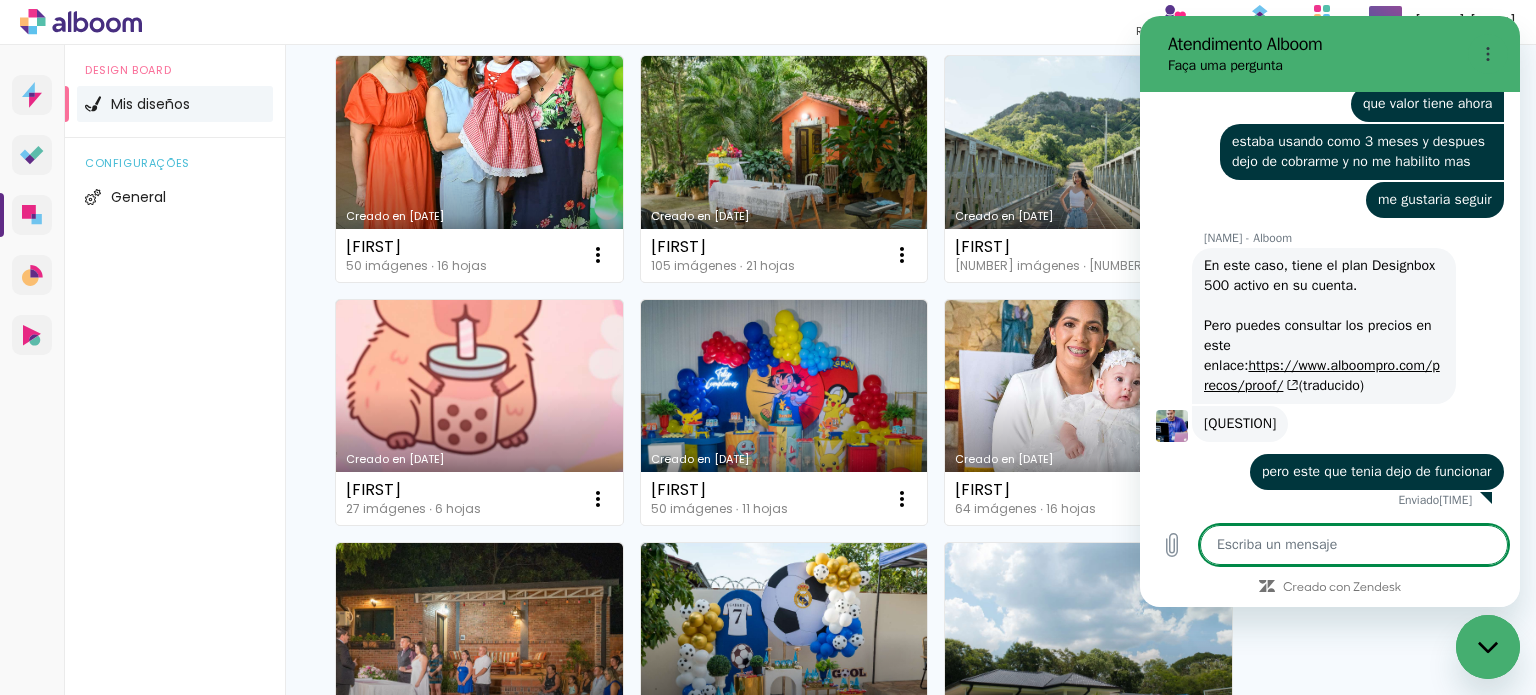 click on "Alan Mello - Alboom dice:  En este caso, tiene el plan Designbox 500 activo en su cuenta.
Pero puedes consultar los precios en este enlace:  https://www.alboompro.com/precos/proof/  (traducido)" at bounding box center [1324, 326] 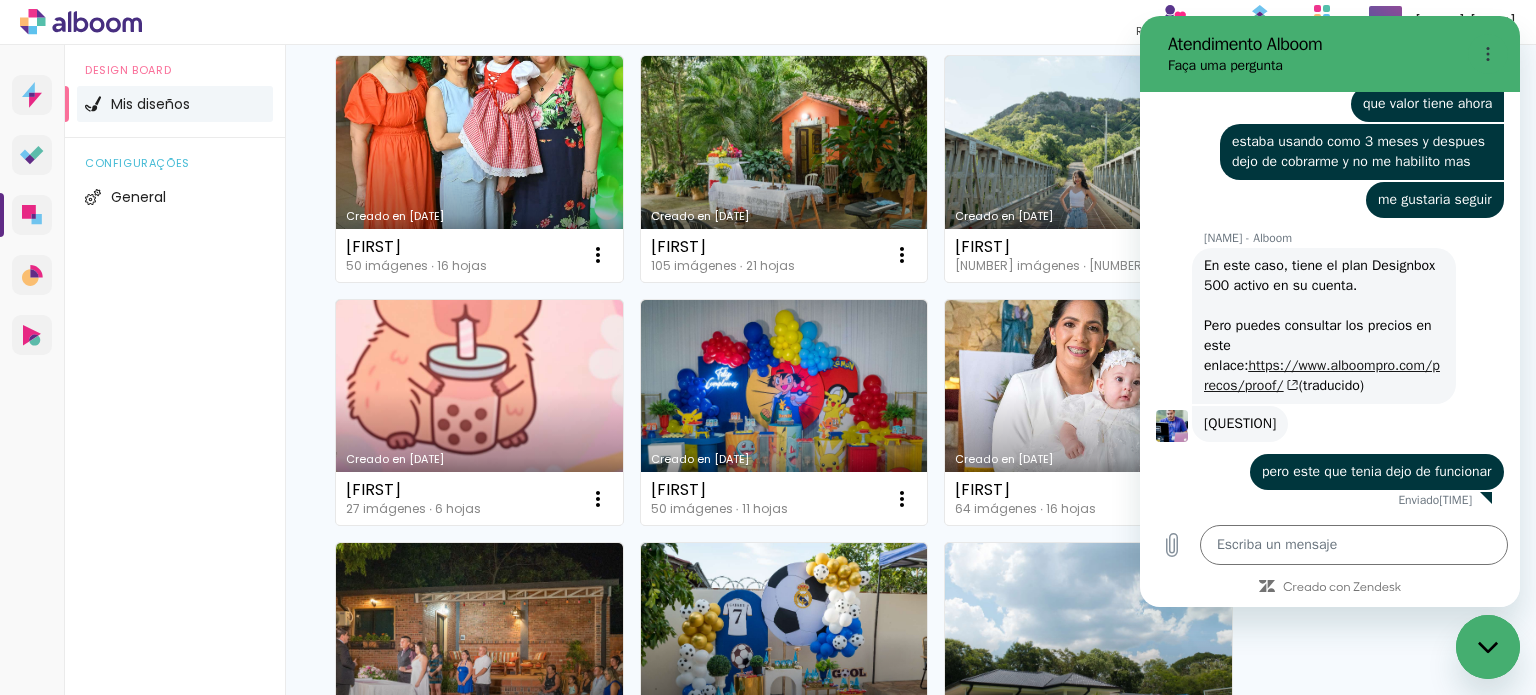 click on "https://www.alboompro.com/precos/proof/" at bounding box center [1322, 375] 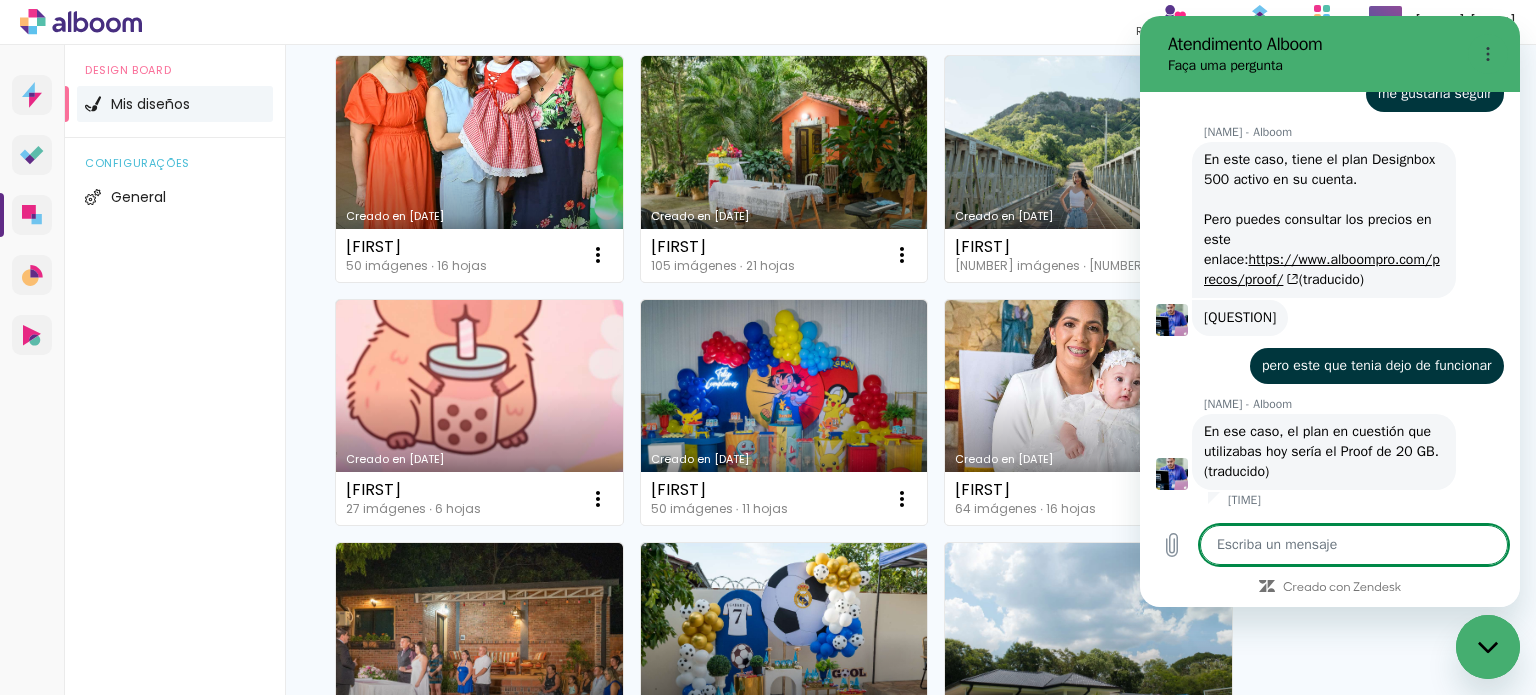scroll, scrollTop: 4625, scrollLeft: 0, axis: vertical 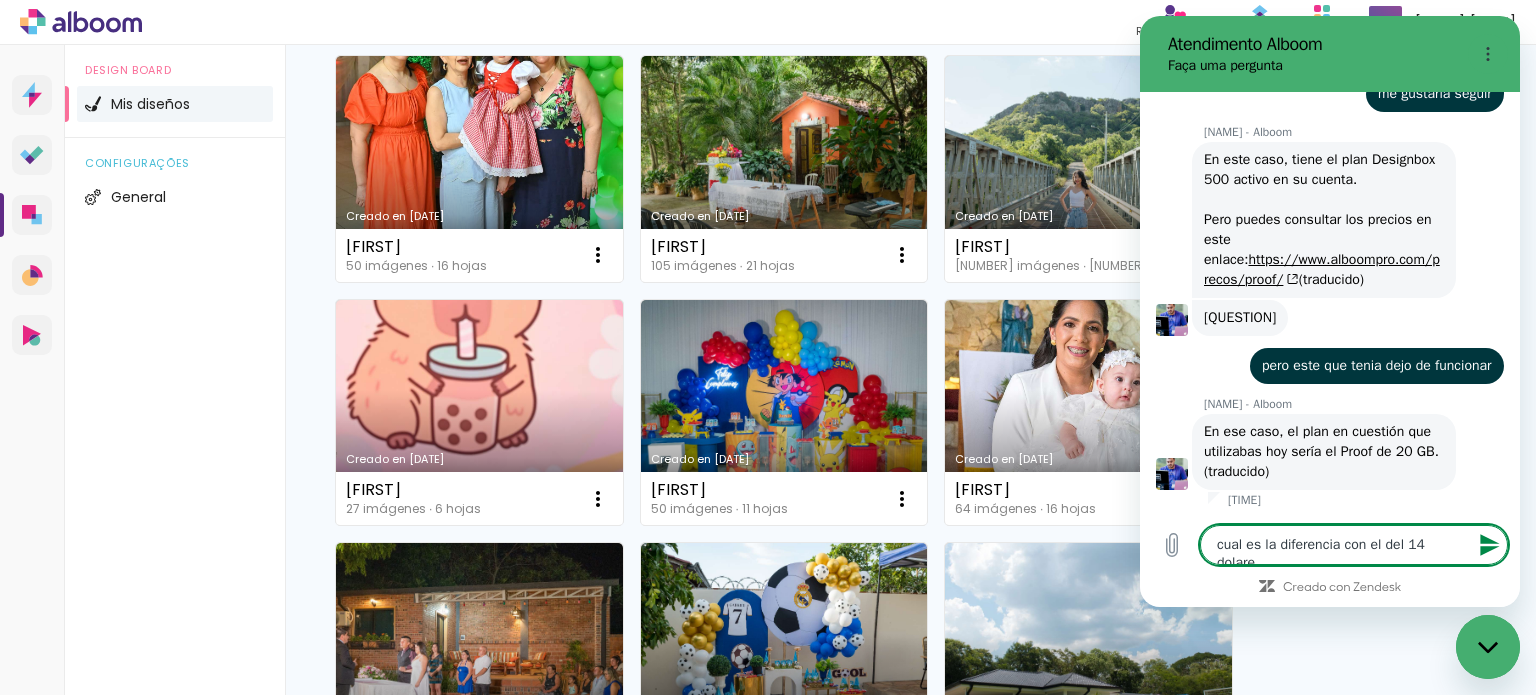 type on "cual es la diferencia con el del 14 dolares" 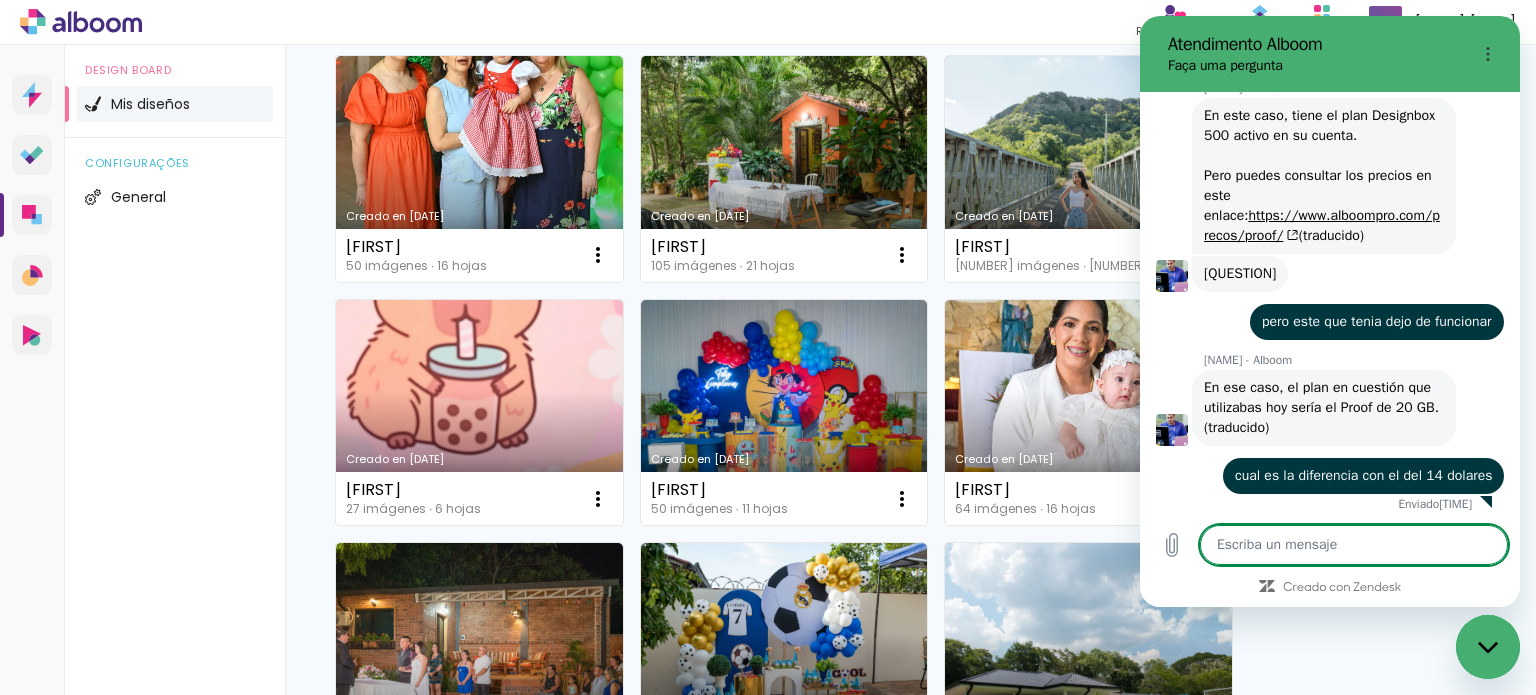 scroll, scrollTop: 4693, scrollLeft: 0, axis: vertical 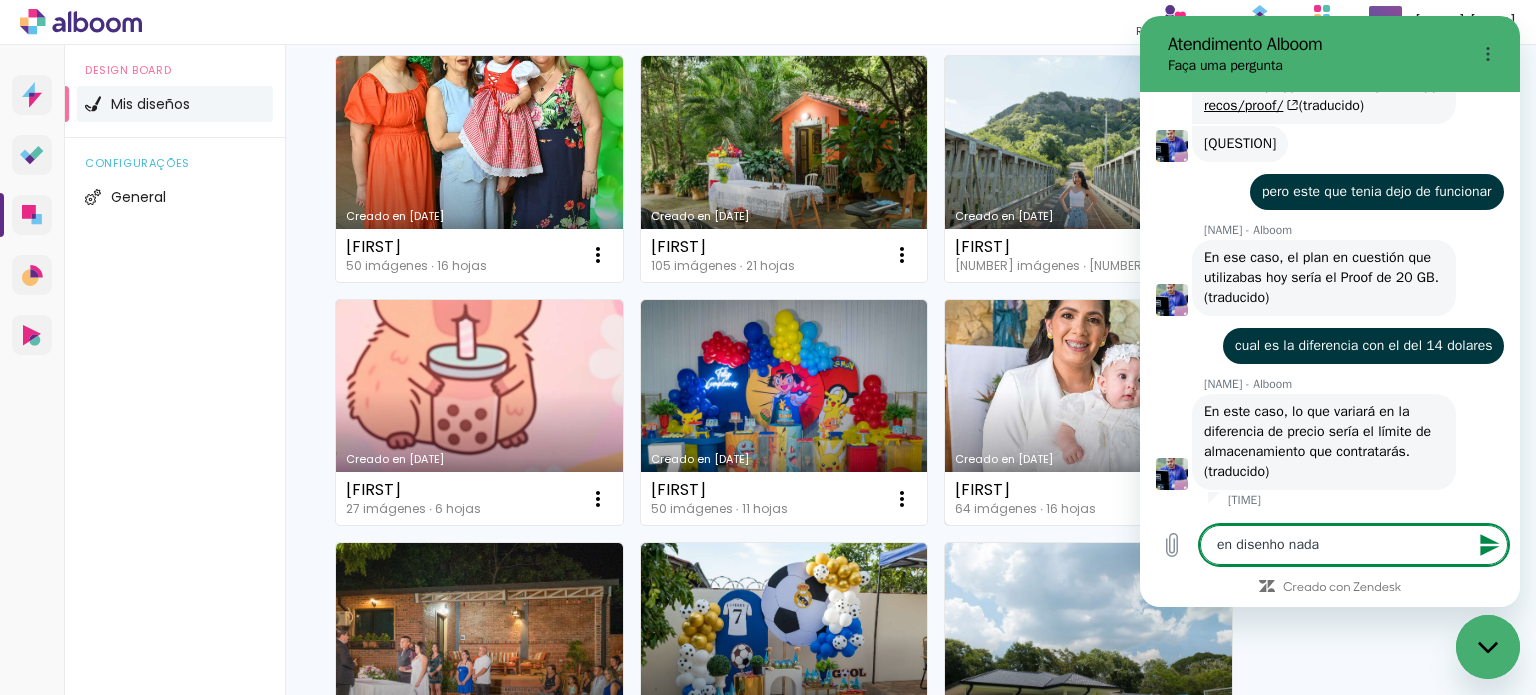 type on "en disenho nada?" 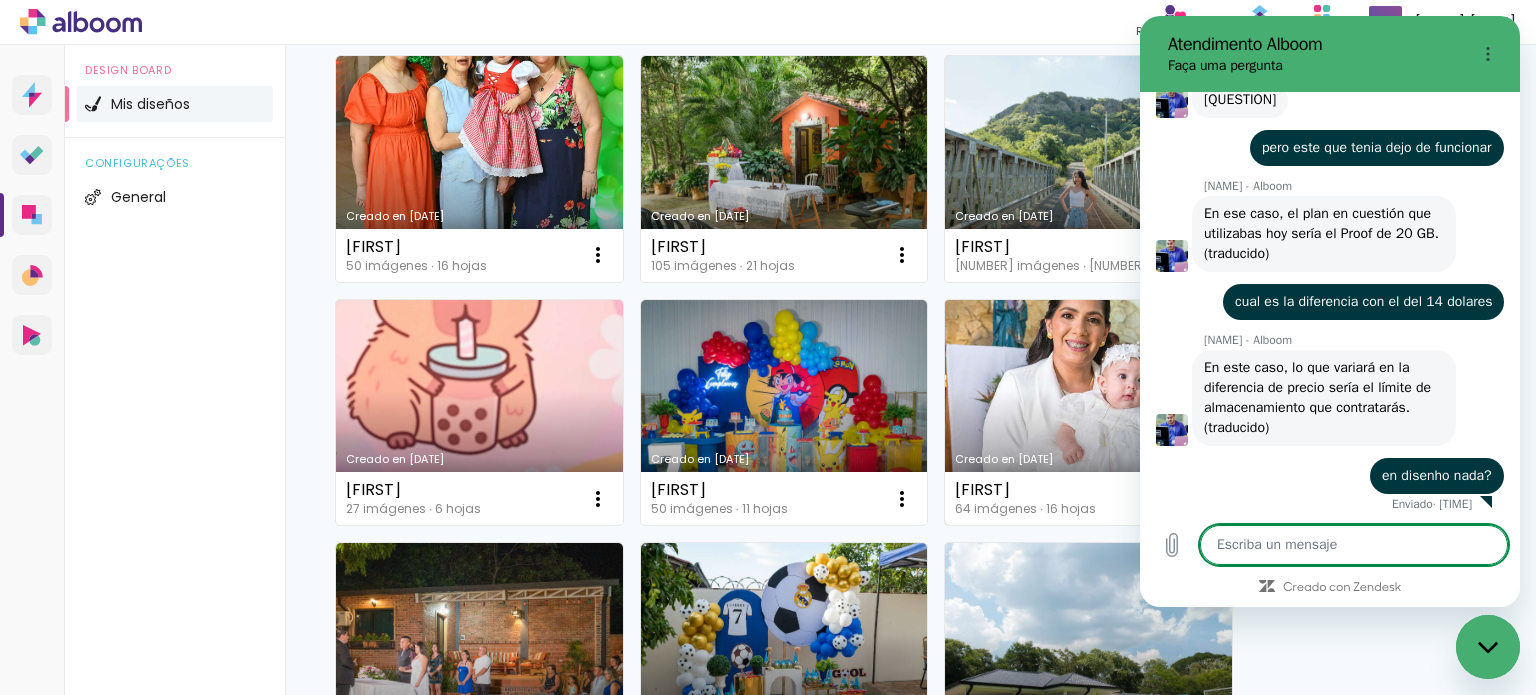 scroll, scrollTop: 4868, scrollLeft: 0, axis: vertical 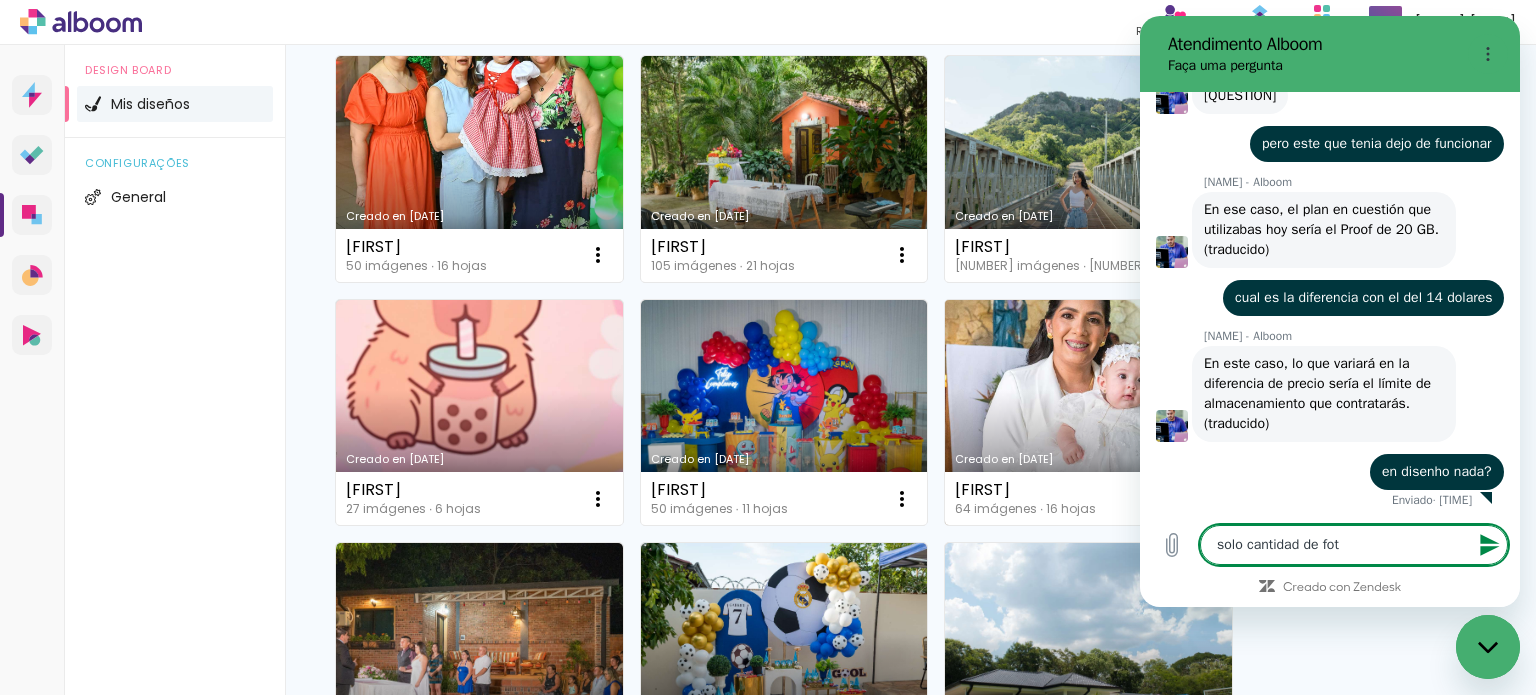 type on "solo cantidad de foto" 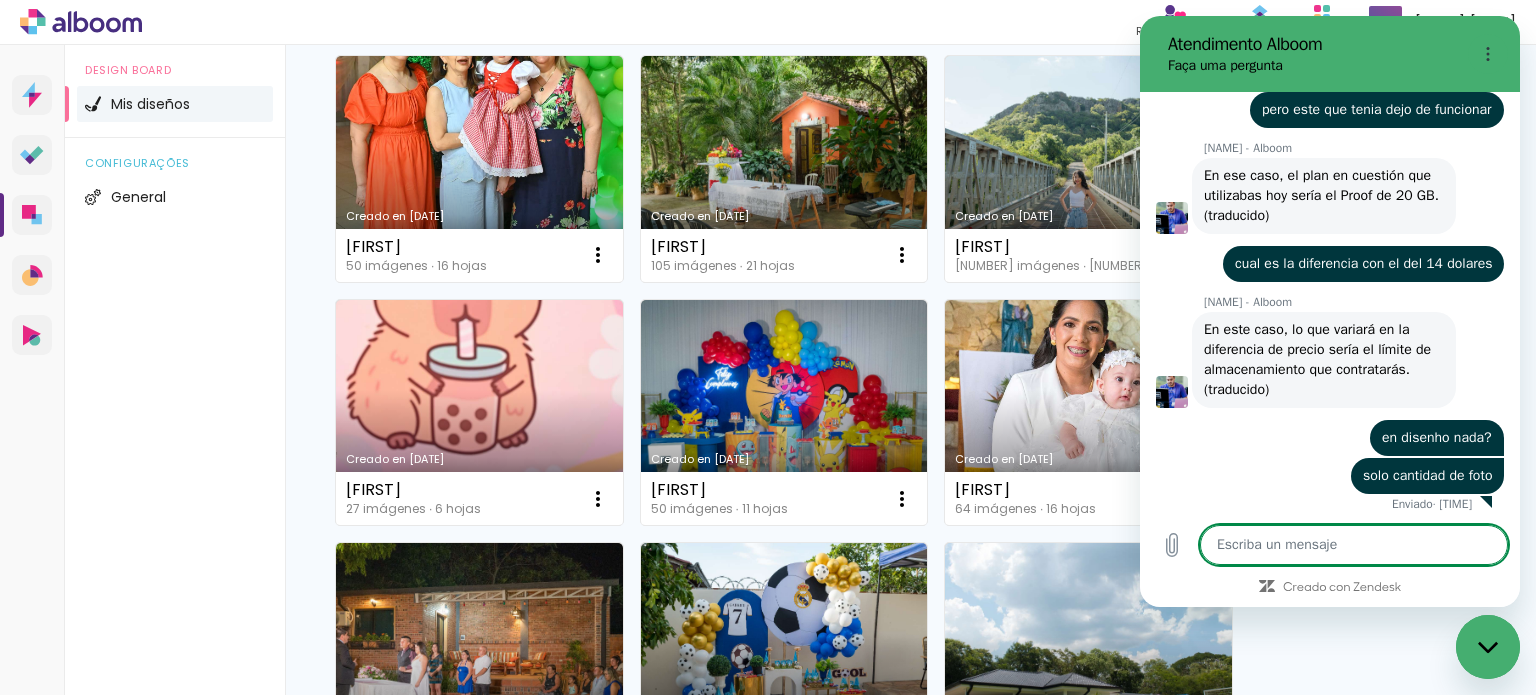 scroll, scrollTop: 4905, scrollLeft: 0, axis: vertical 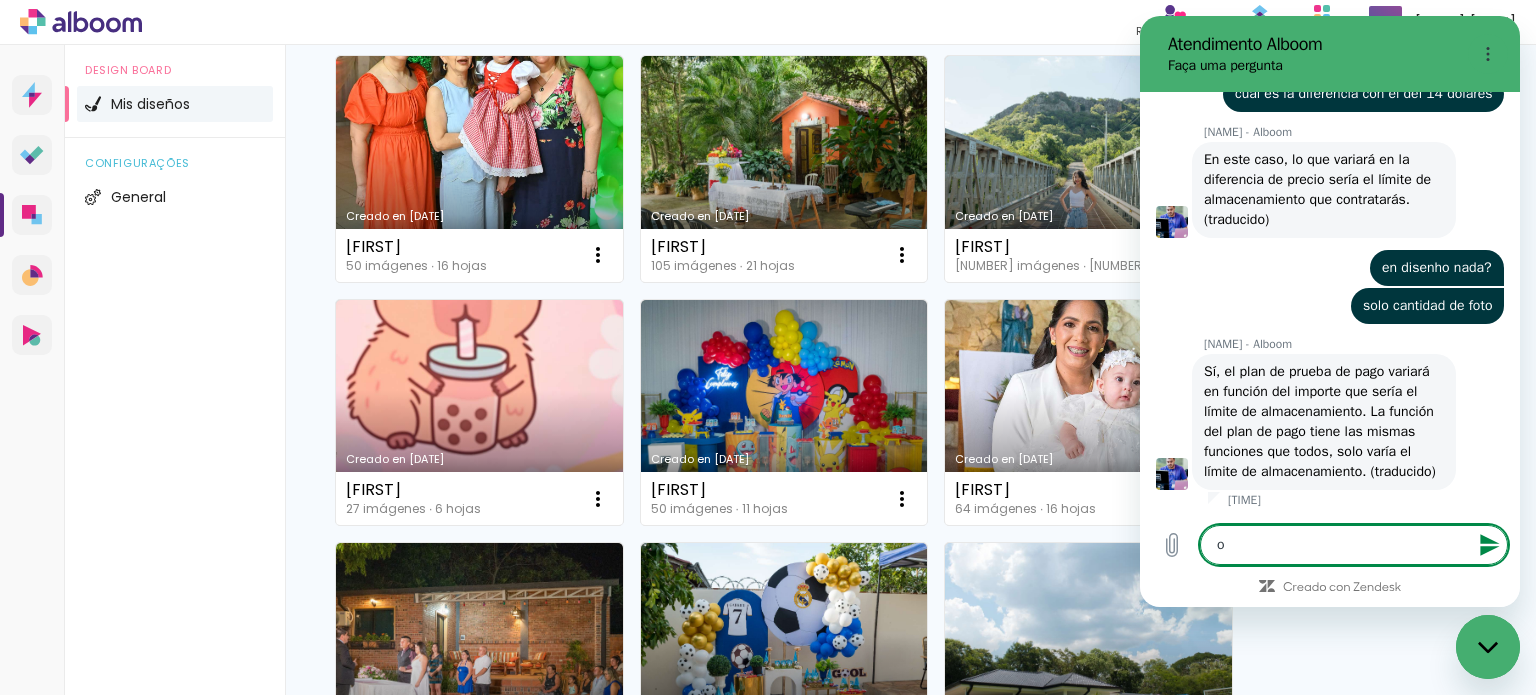 type on "ok" 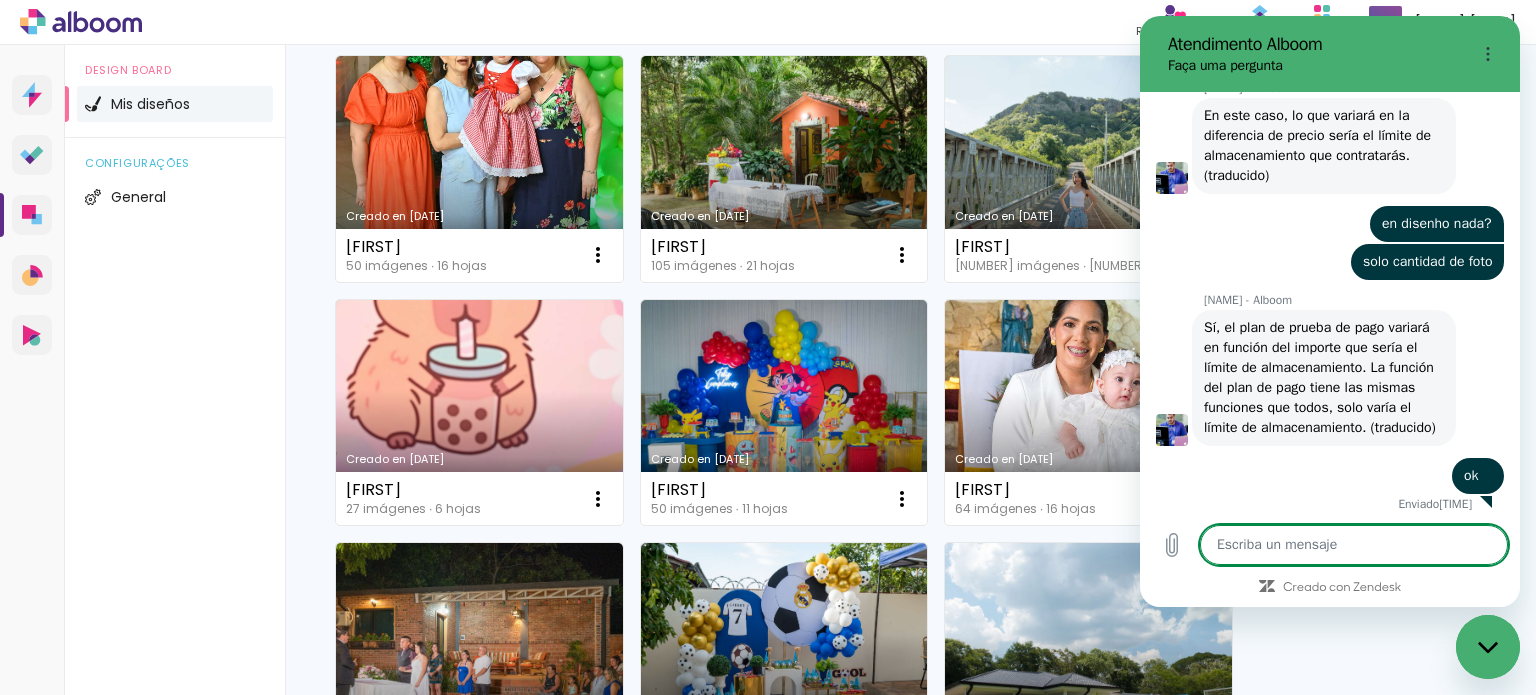 scroll, scrollTop: 5140, scrollLeft: 0, axis: vertical 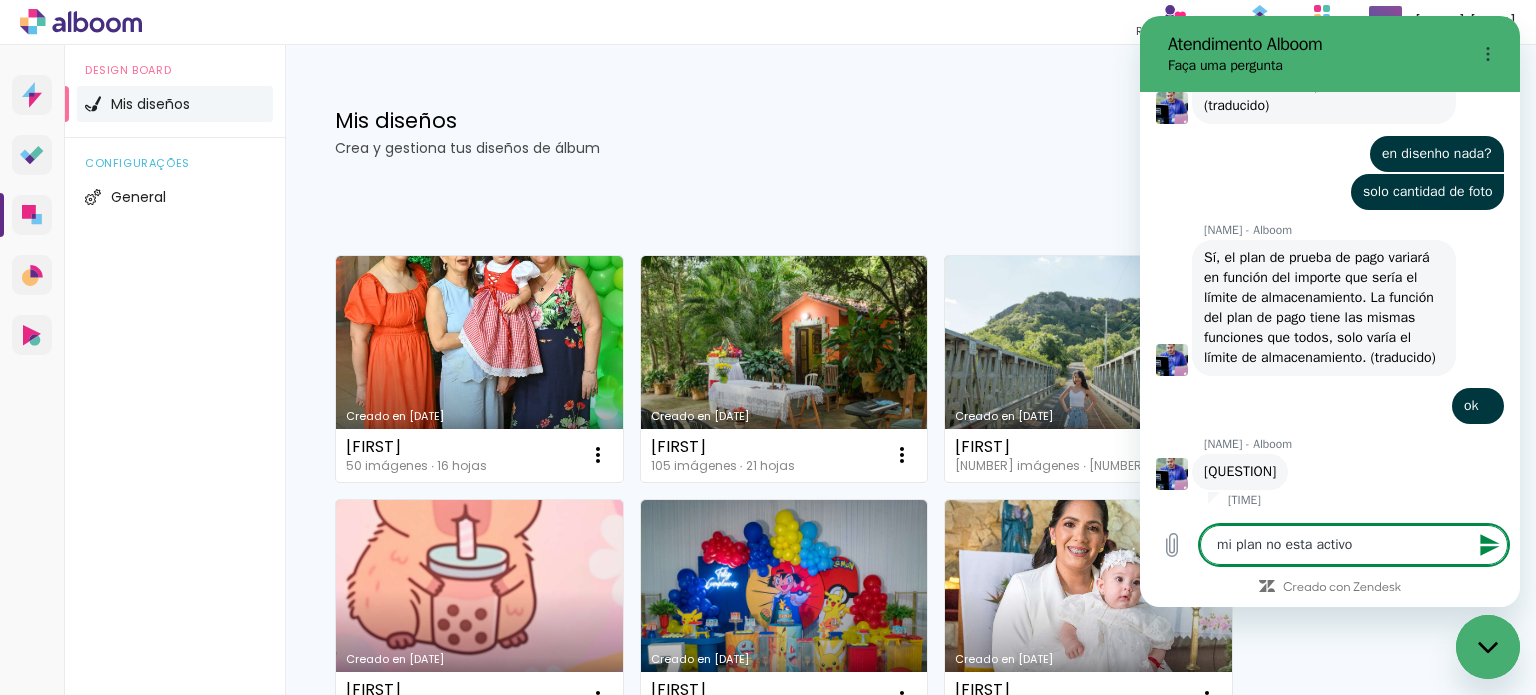type on "mi plan no esta activo?" 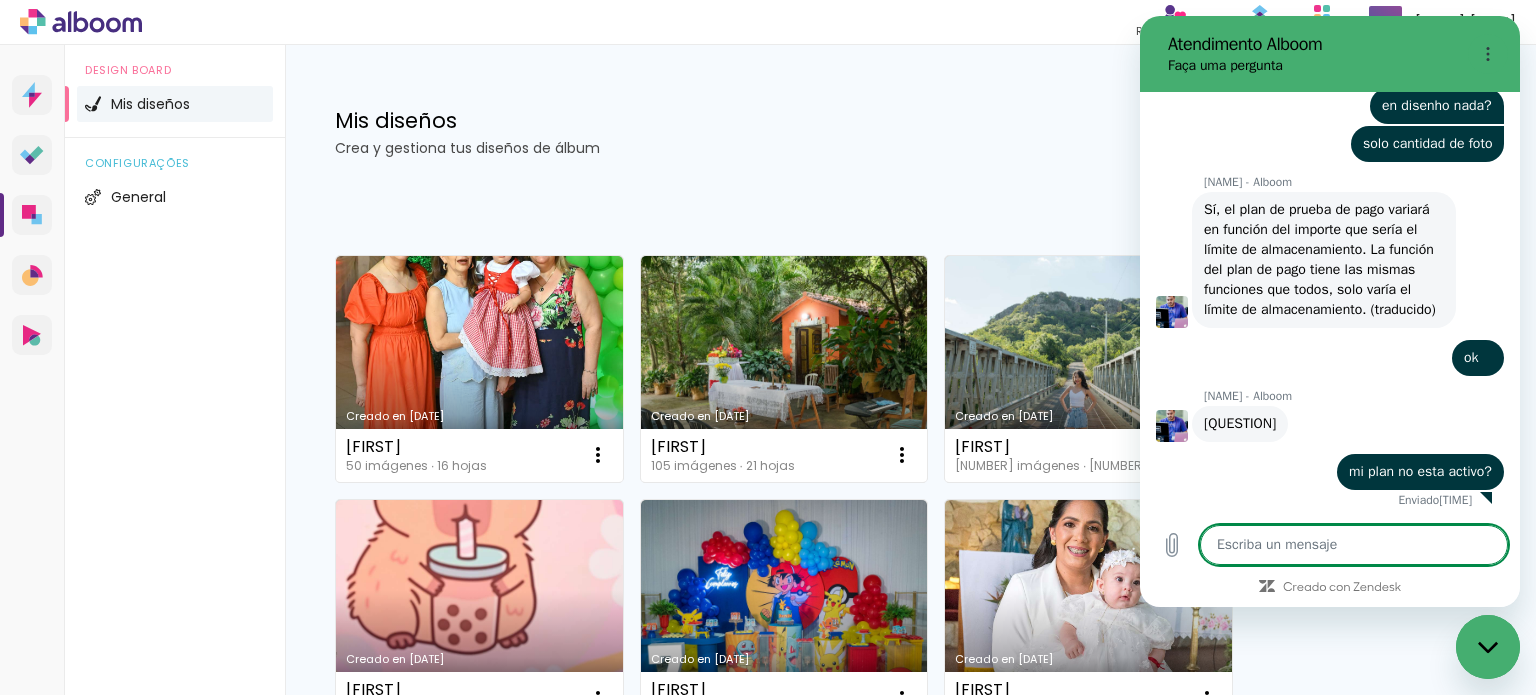 scroll, scrollTop: 5273, scrollLeft: 0, axis: vertical 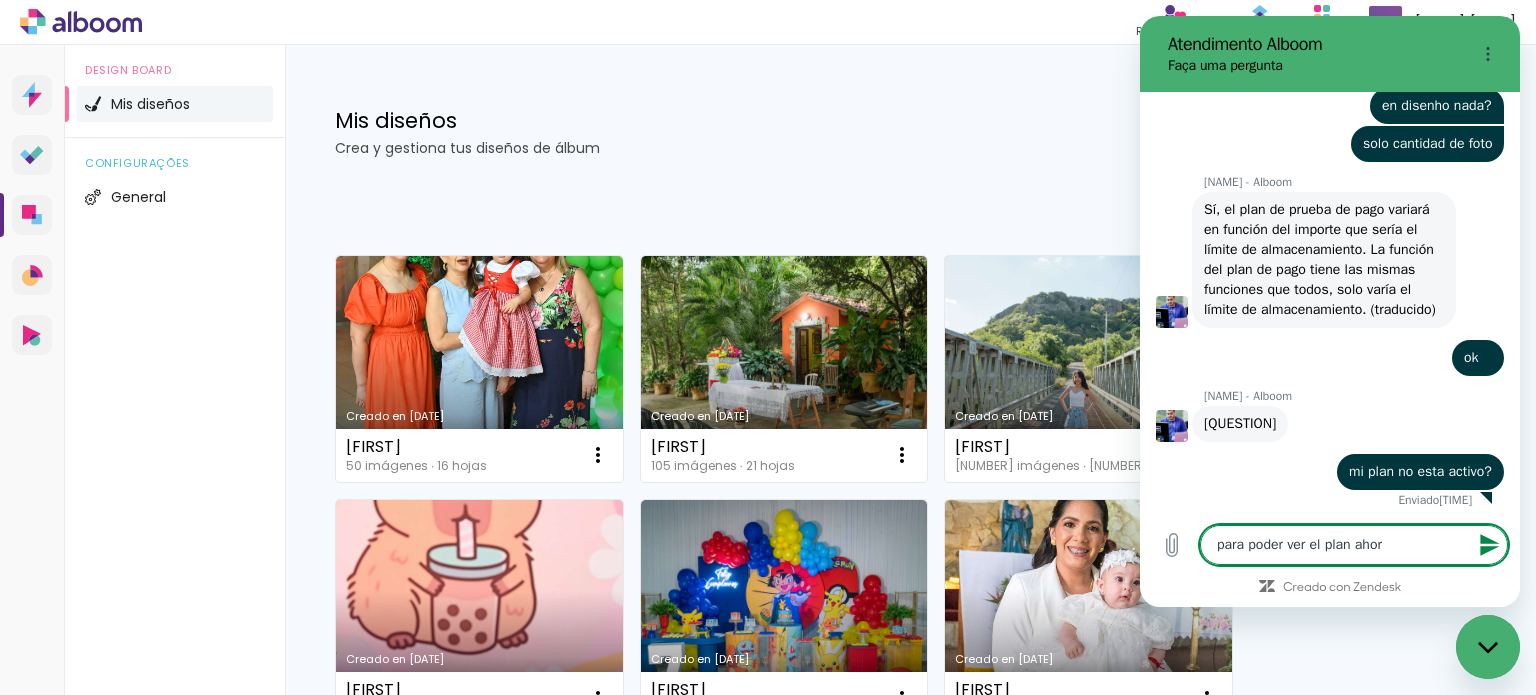 type on "para poder ver el plan ahora" 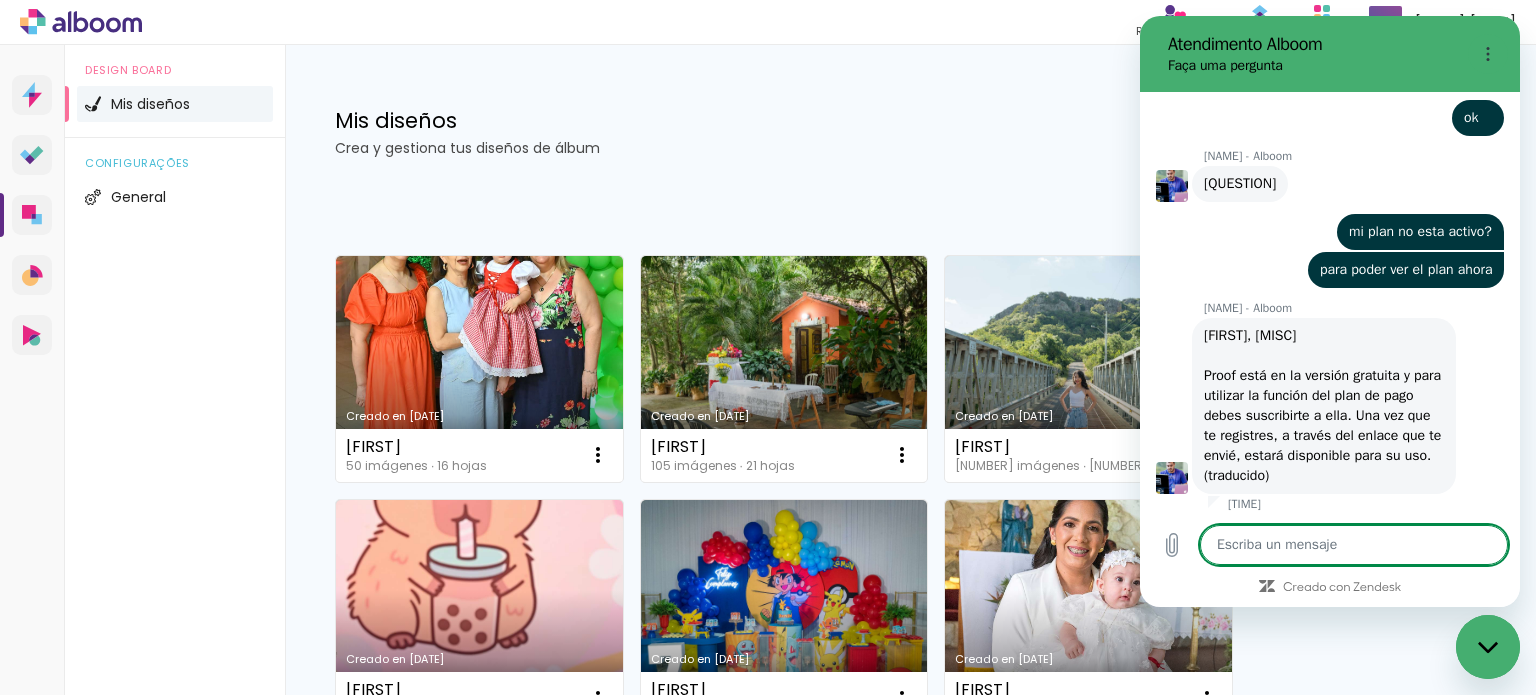 scroll, scrollTop: 5577, scrollLeft: 0, axis: vertical 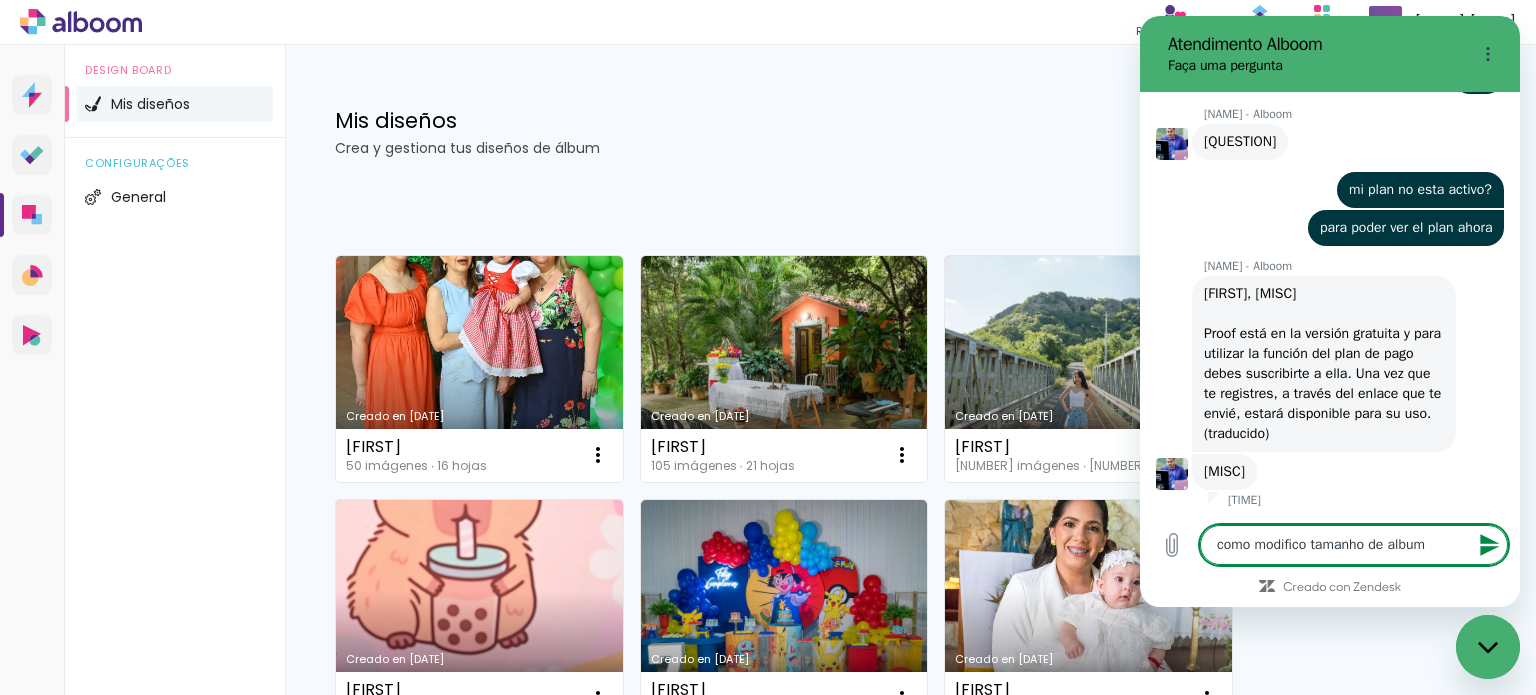 type on "como modifico tamanho de album?" 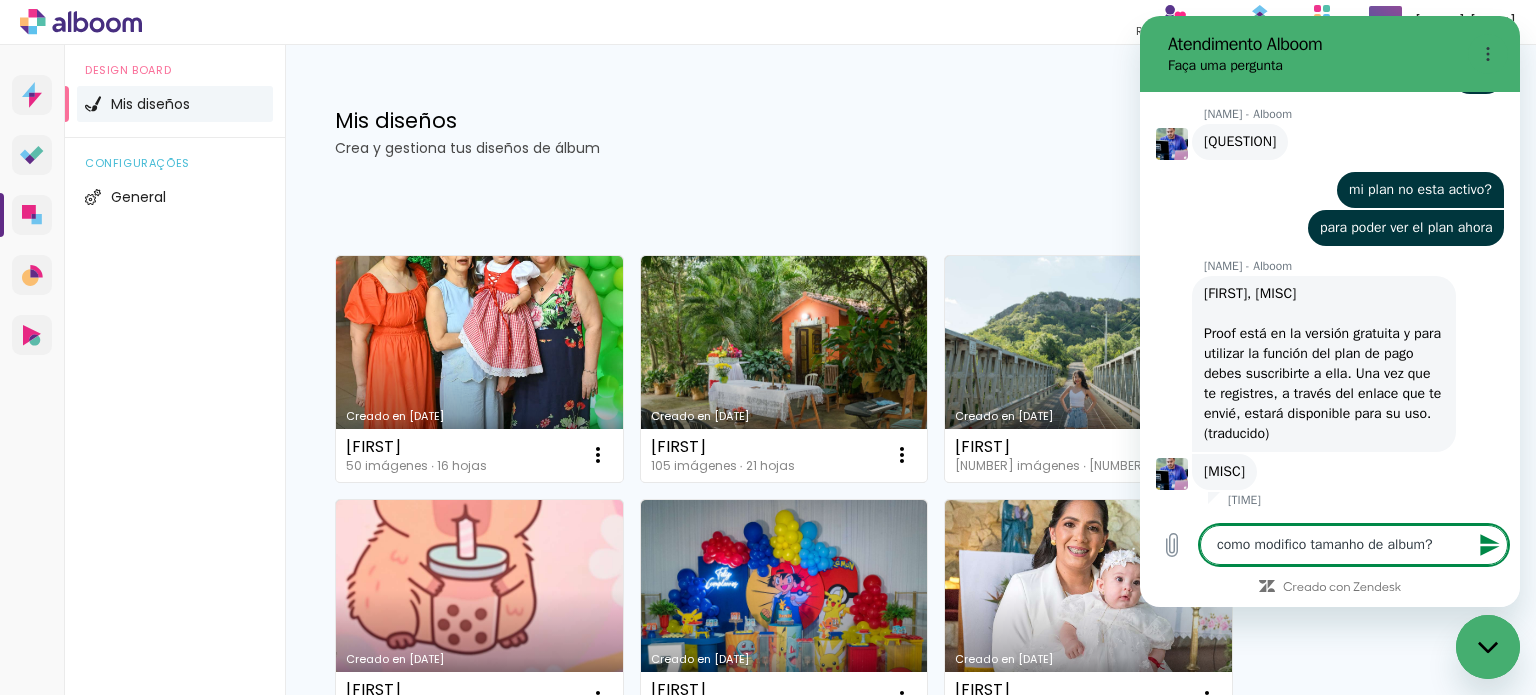 type 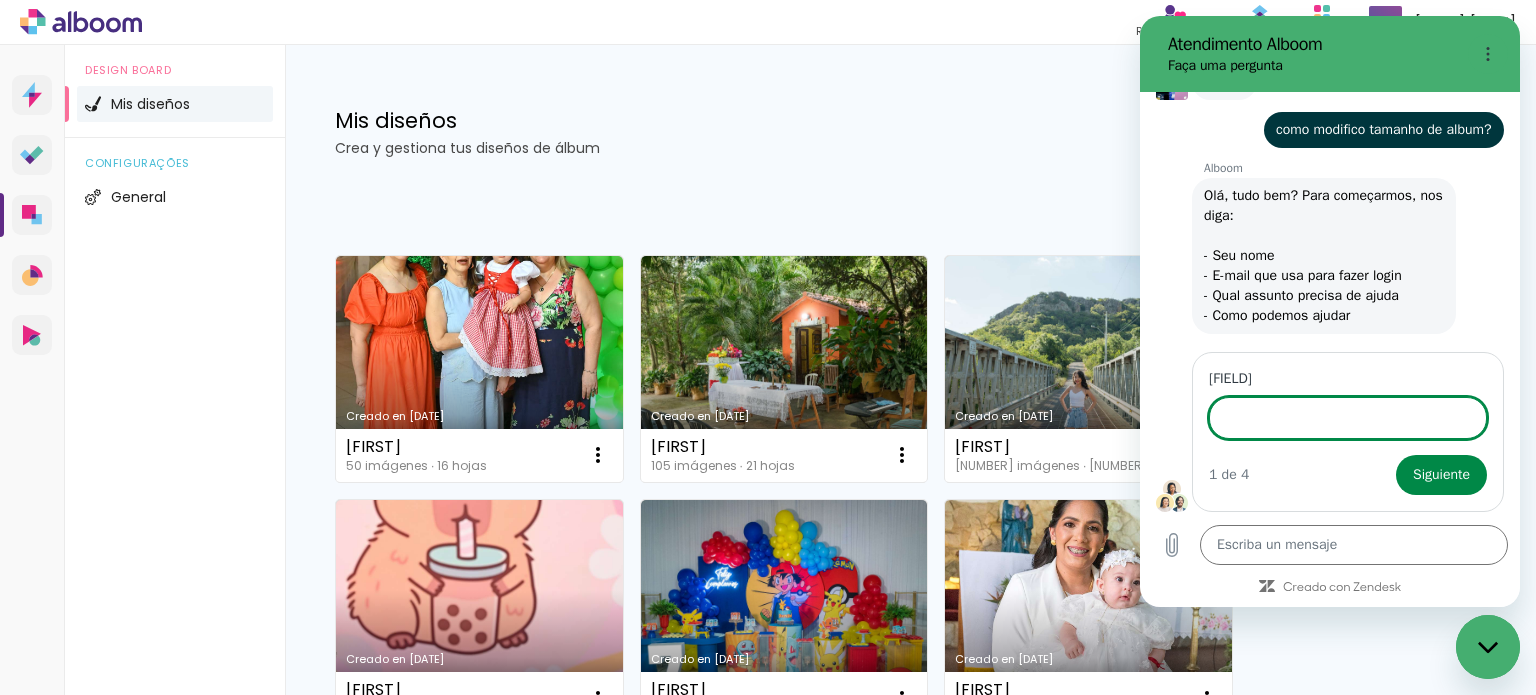 scroll, scrollTop: 6143, scrollLeft: 0, axis: vertical 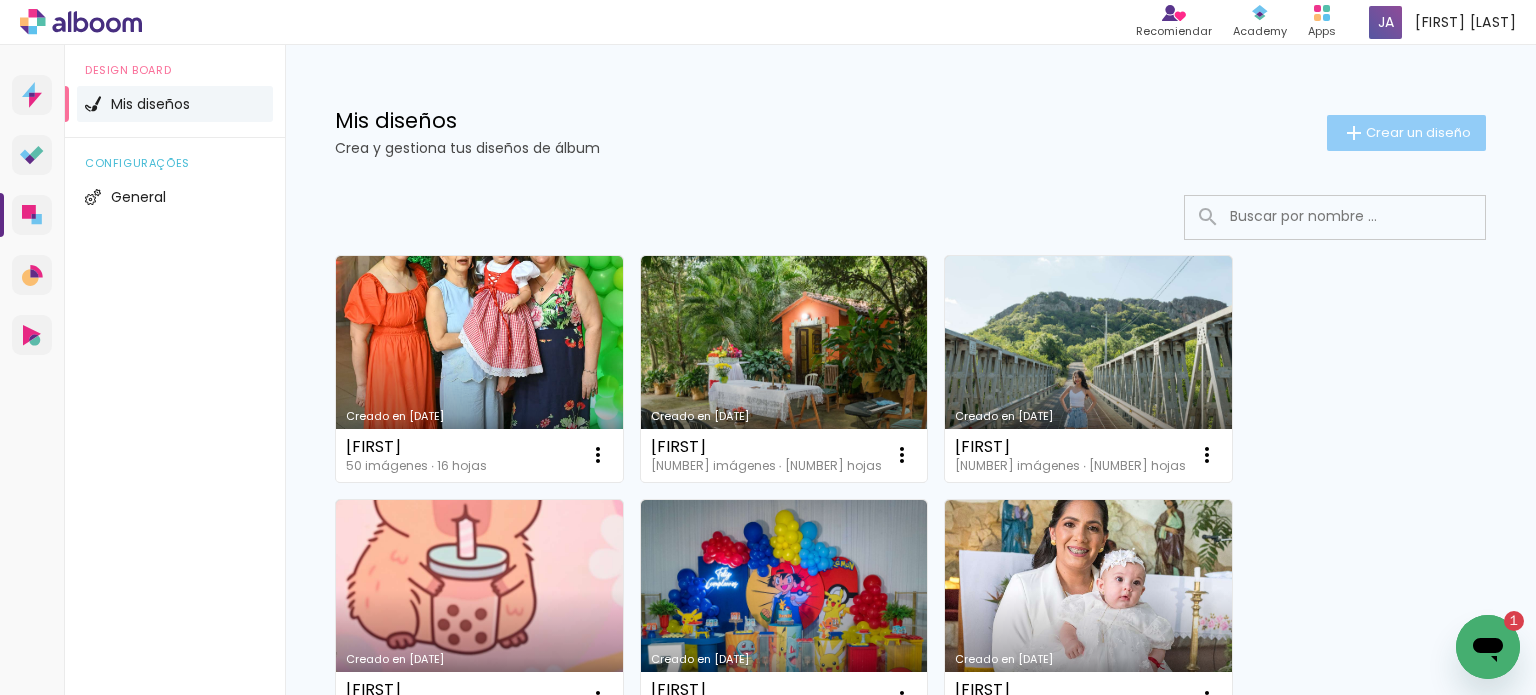 click on "Crear un diseño" 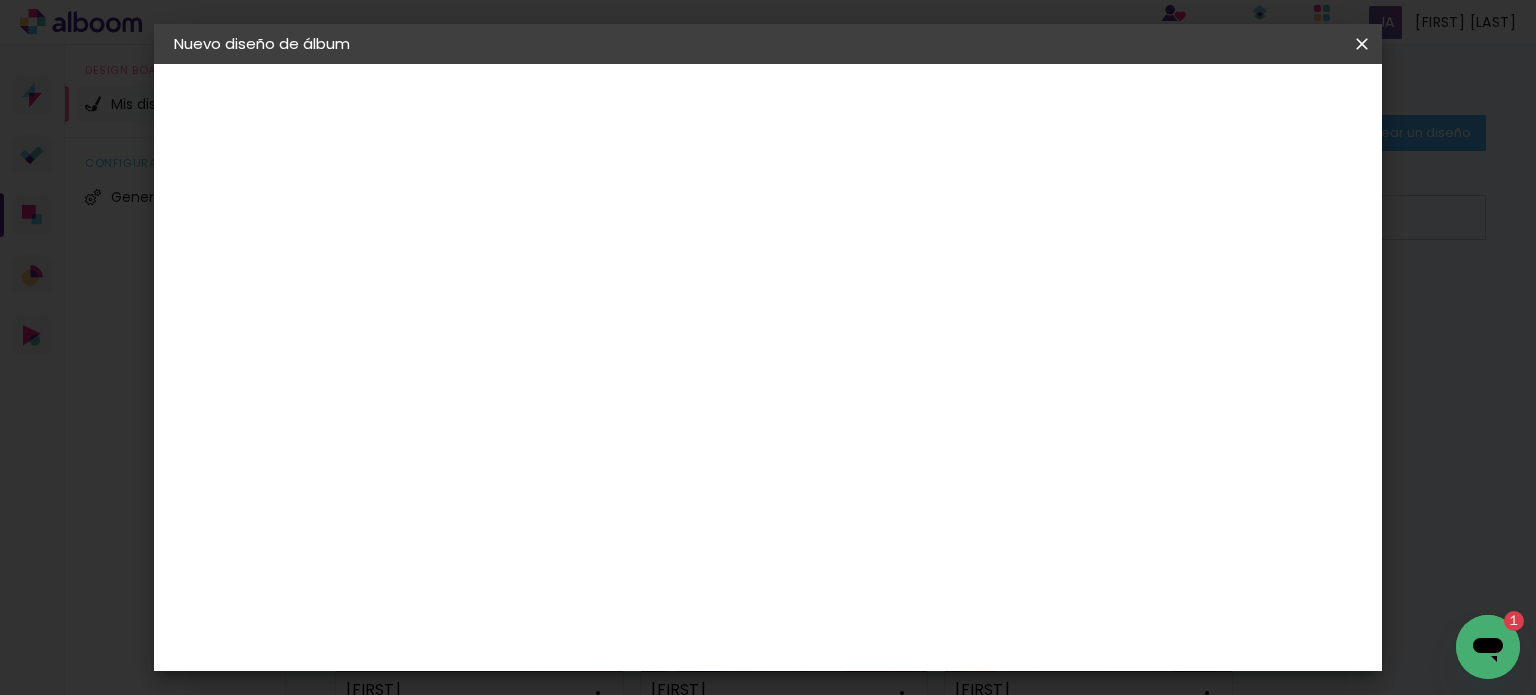 click at bounding box center (501, 268) 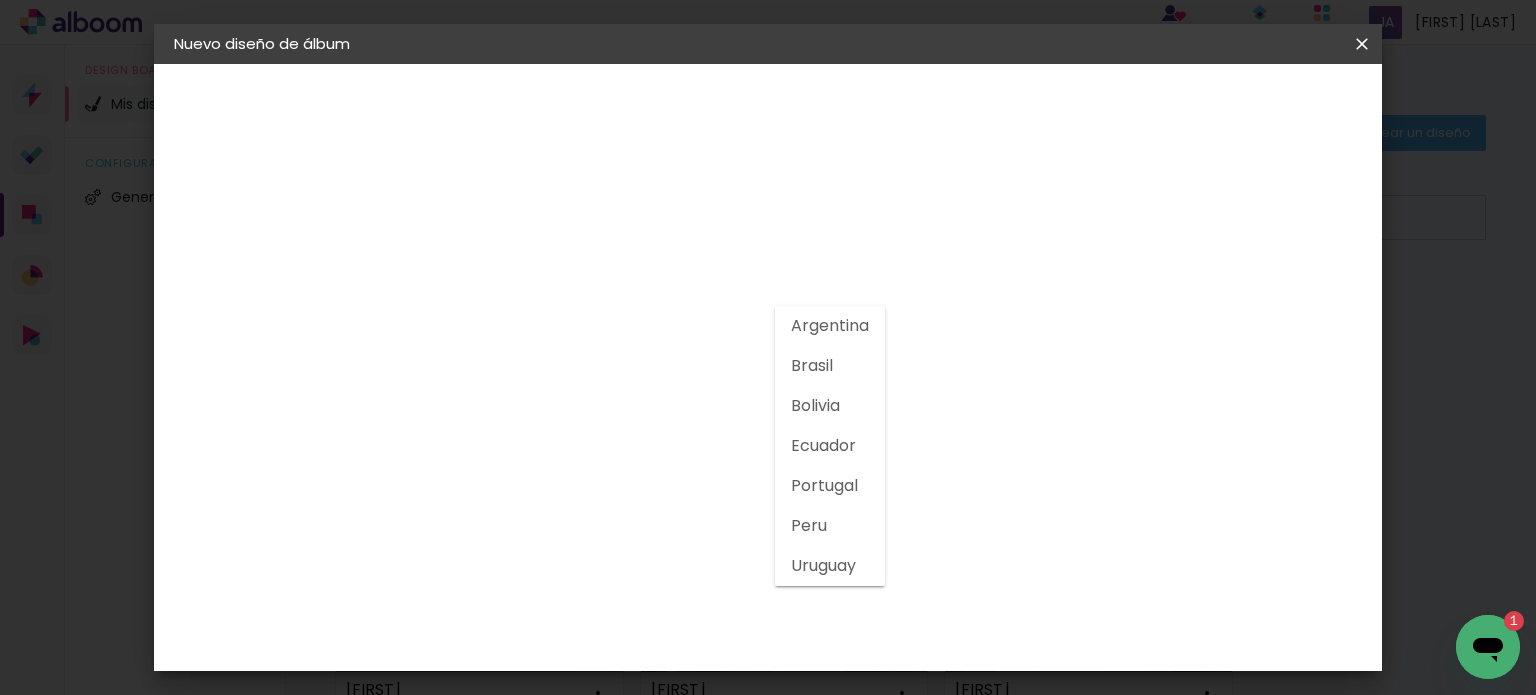 click on "Brasil" 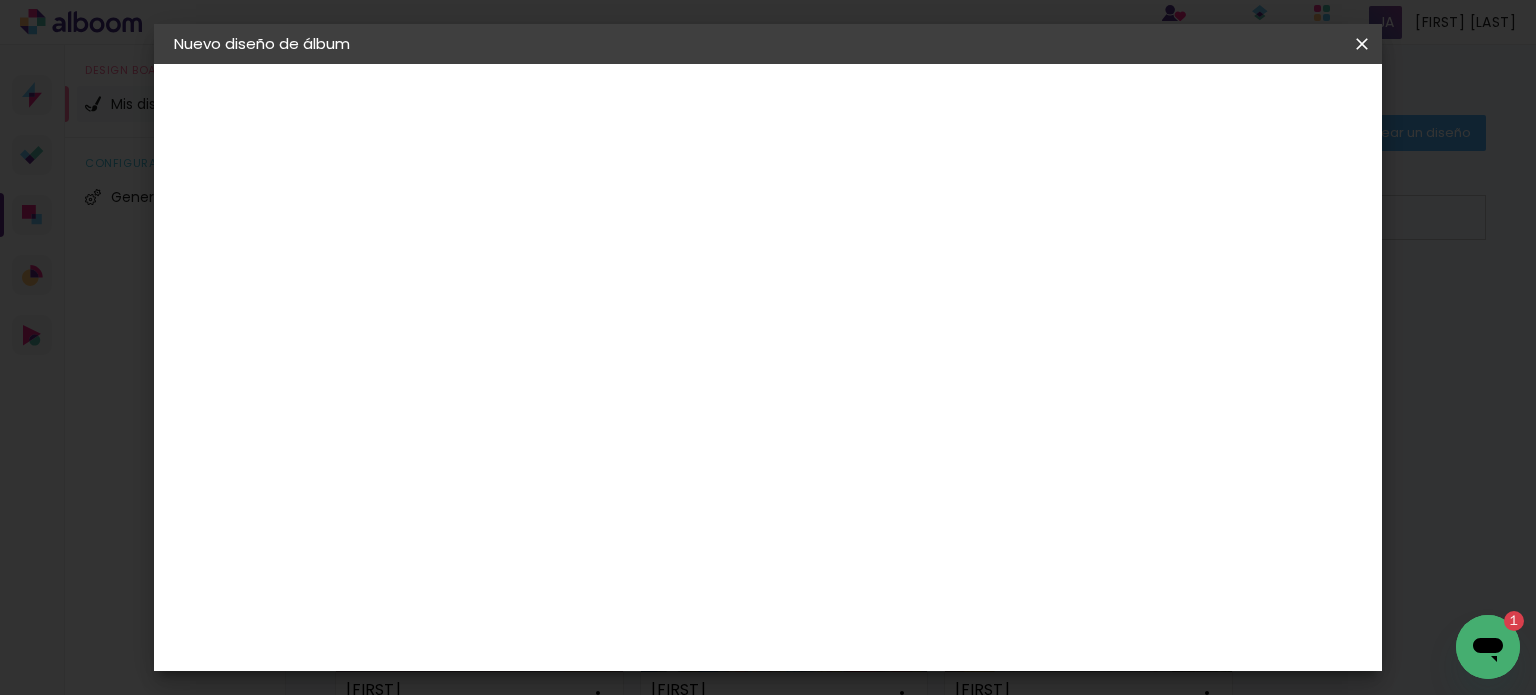 click on "Tamaño libre" at bounding box center (744, 304) 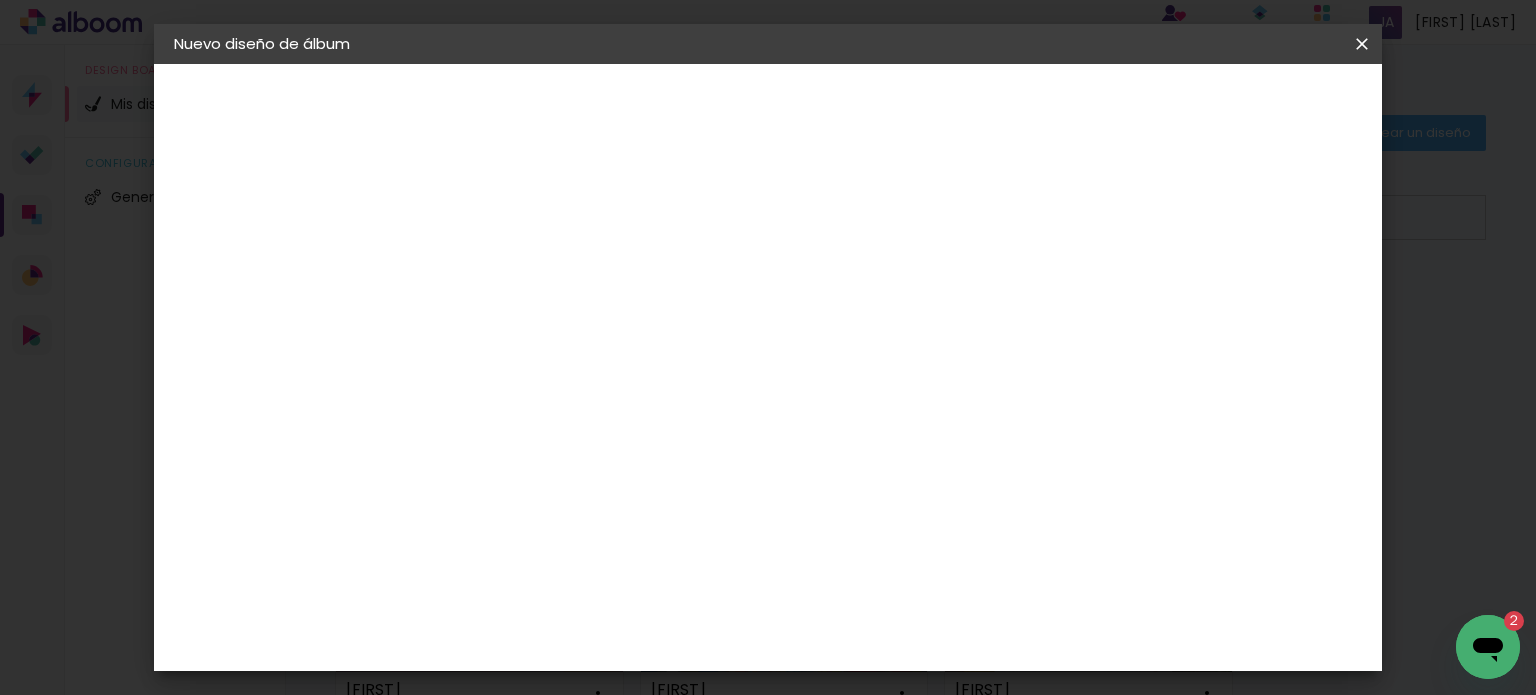 scroll, scrollTop: 0, scrollLeft: 0, axis: both 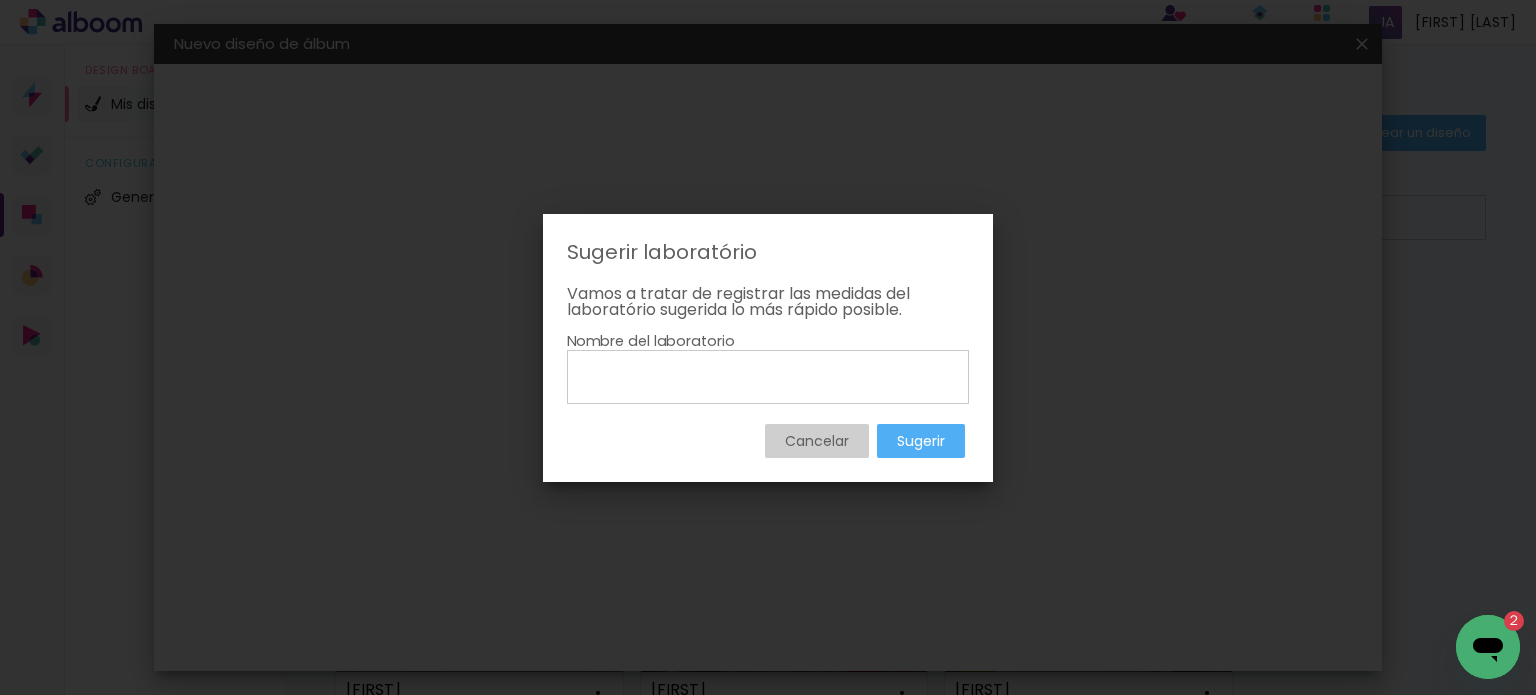 click on "Cancelar" at bounding box center (0, 0) 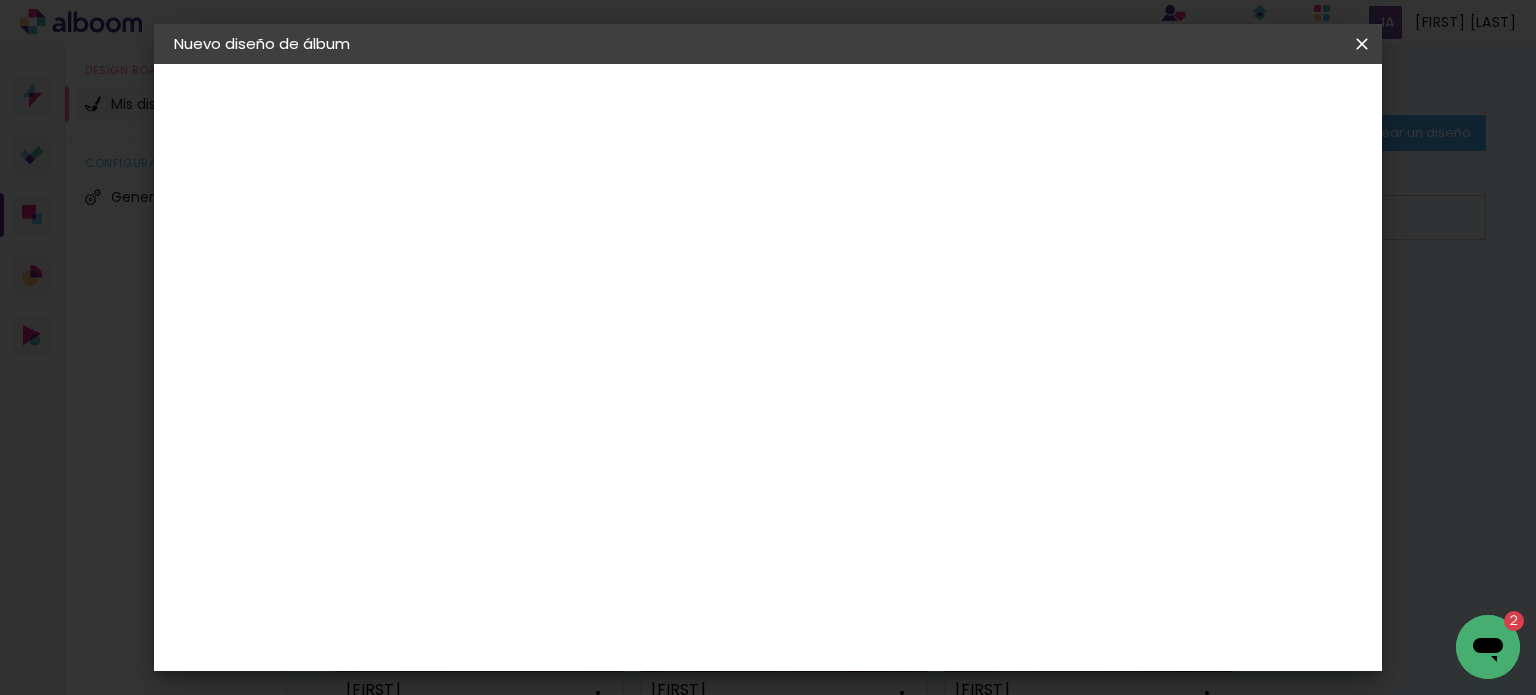 click on "Avanzar" at bounding box center [790, 106] 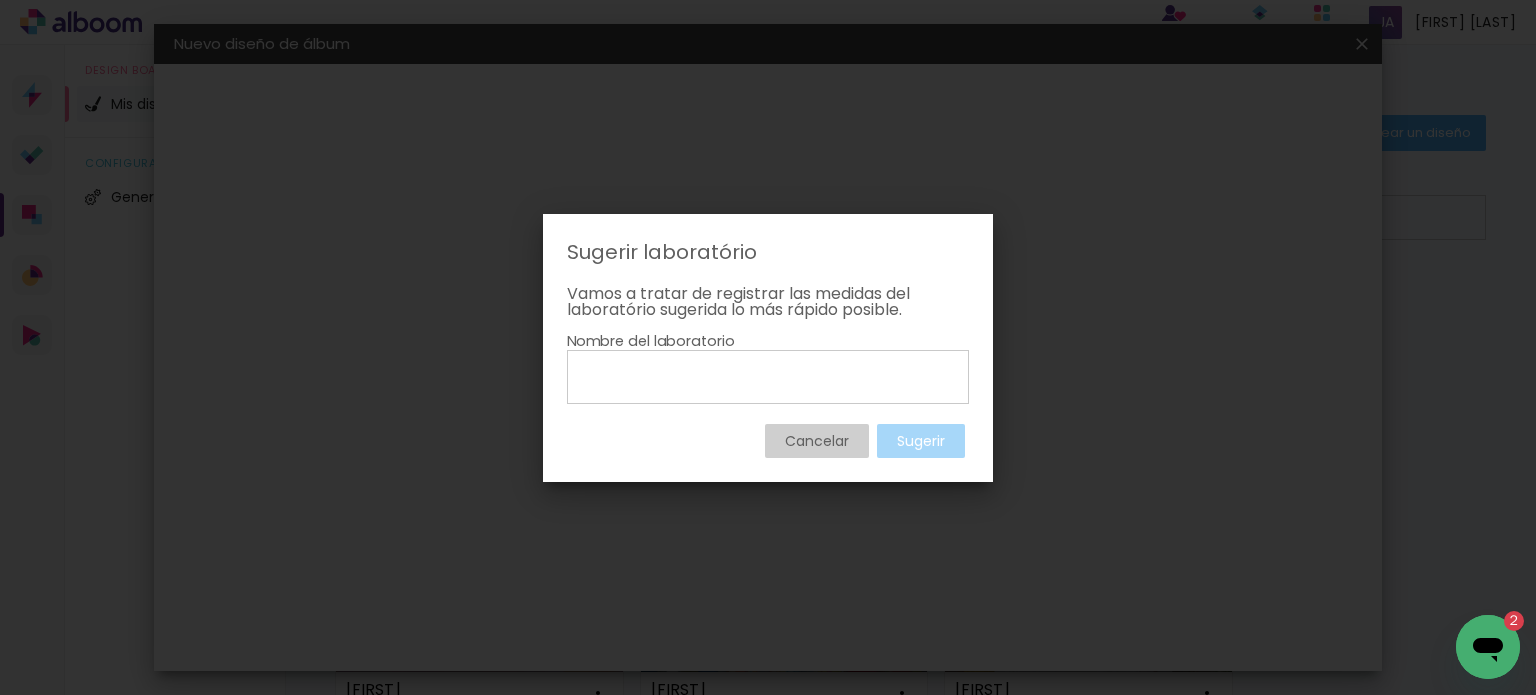 click on "Cancelar" at bounding box center [0, 0] 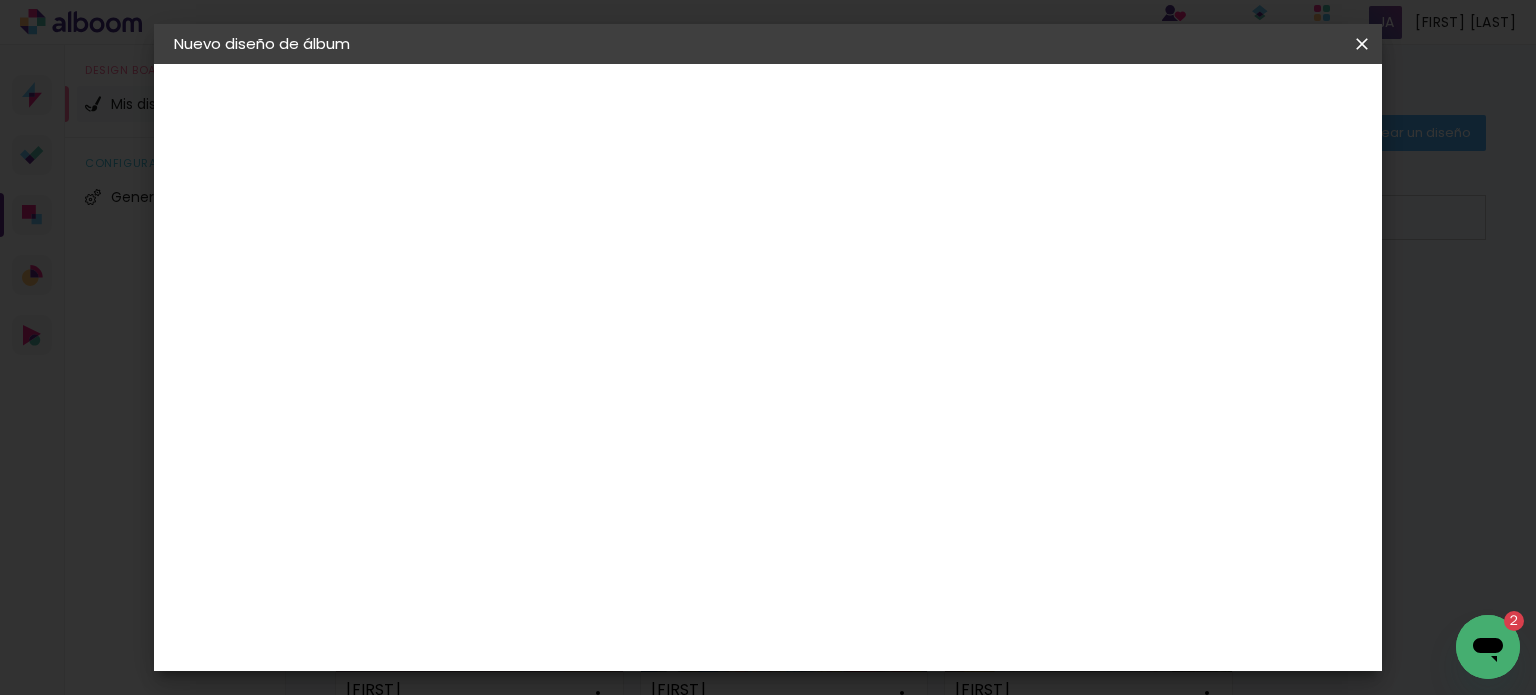 scroll, scrollTop: 400, scrollLeft: 0, axis: vertical 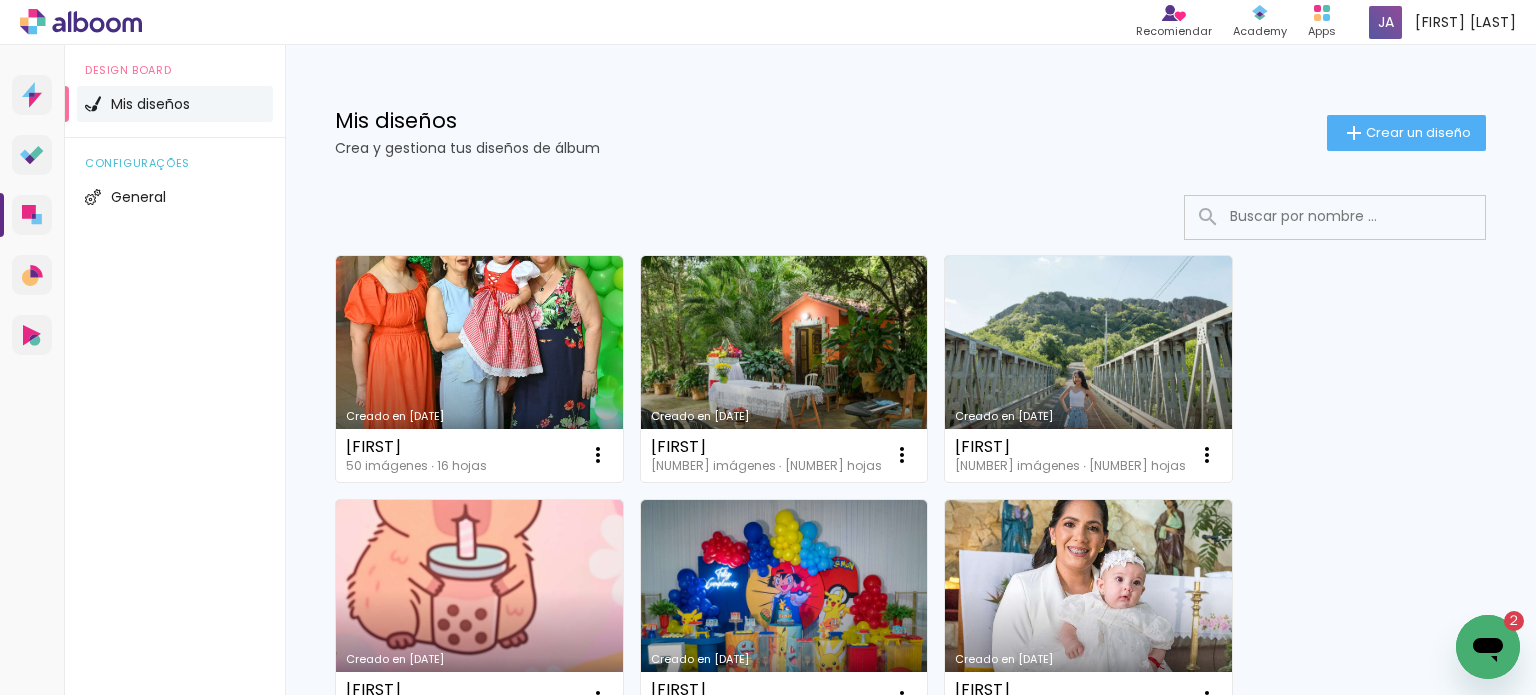 click 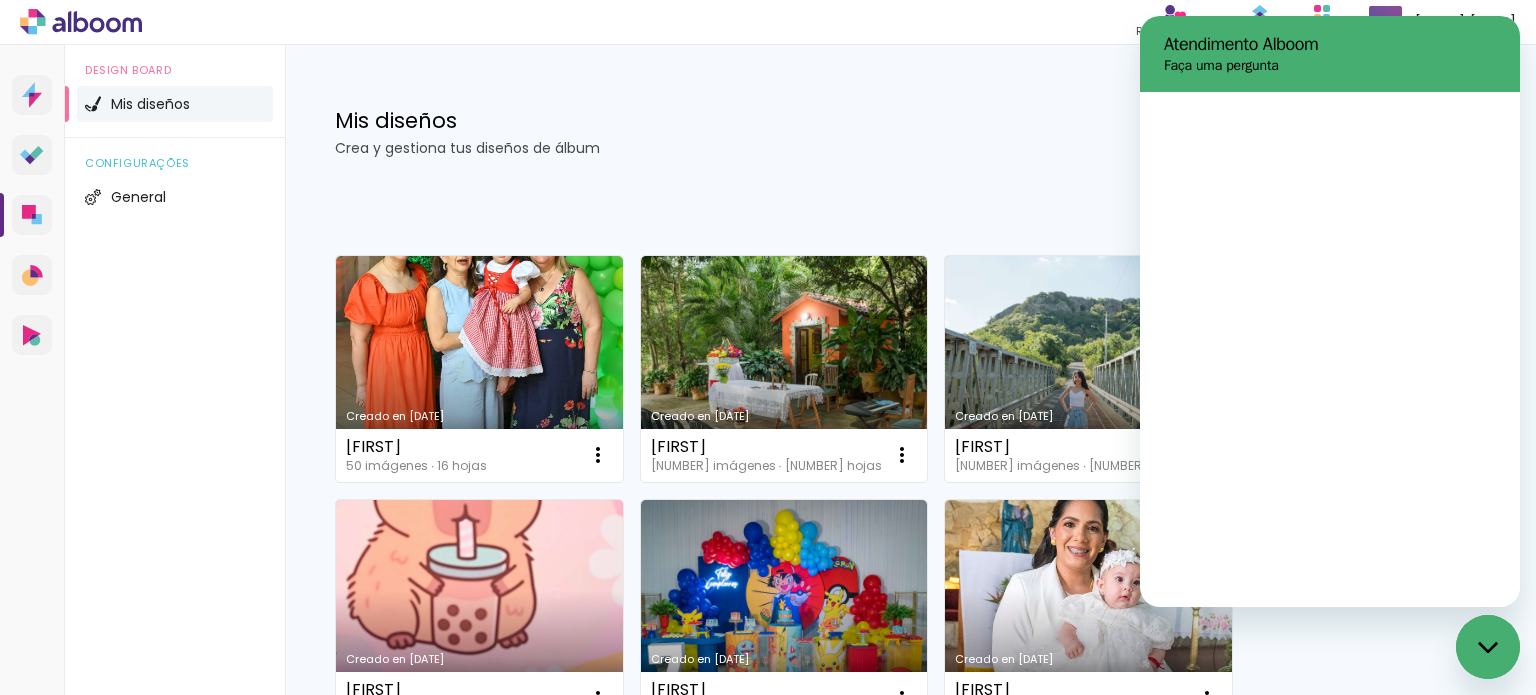 scroll, scrollTop: 0, scrollLeft: 0, axis: both 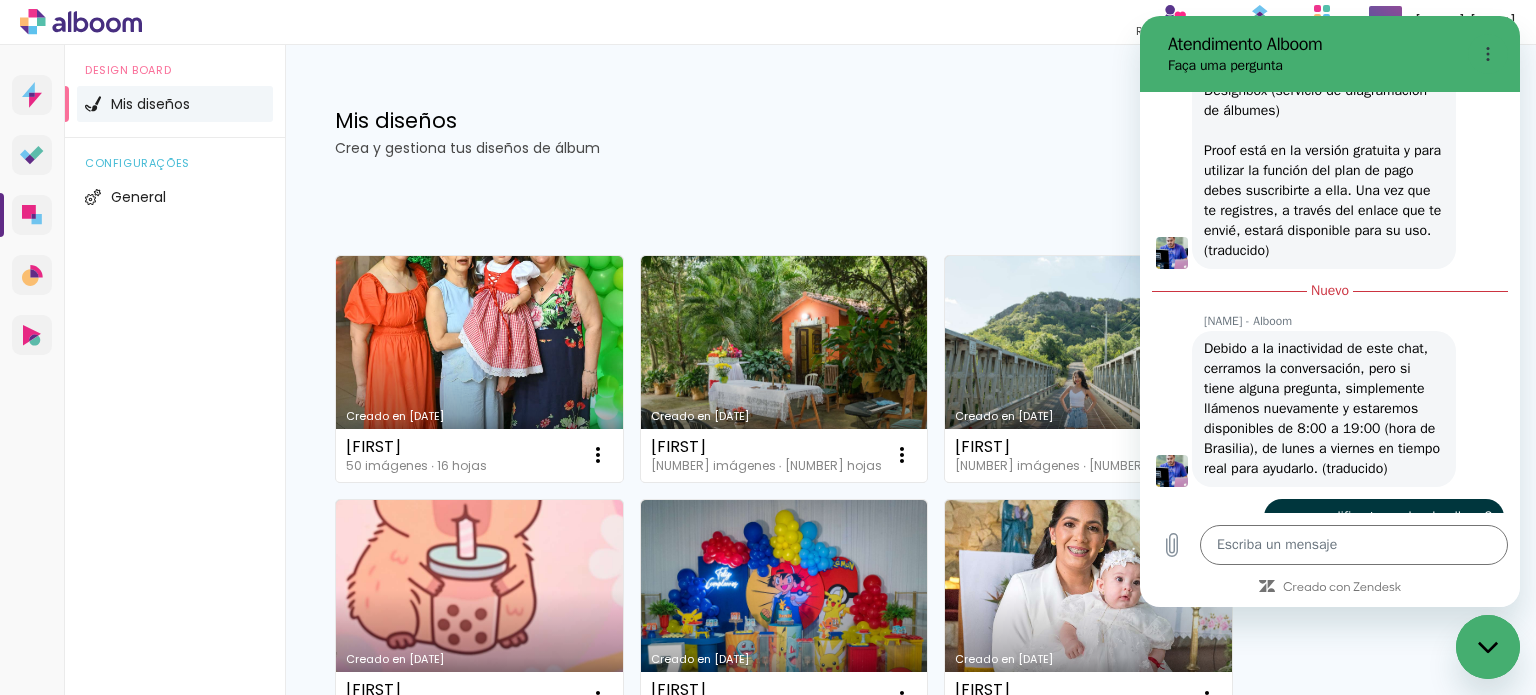 type on "x" 